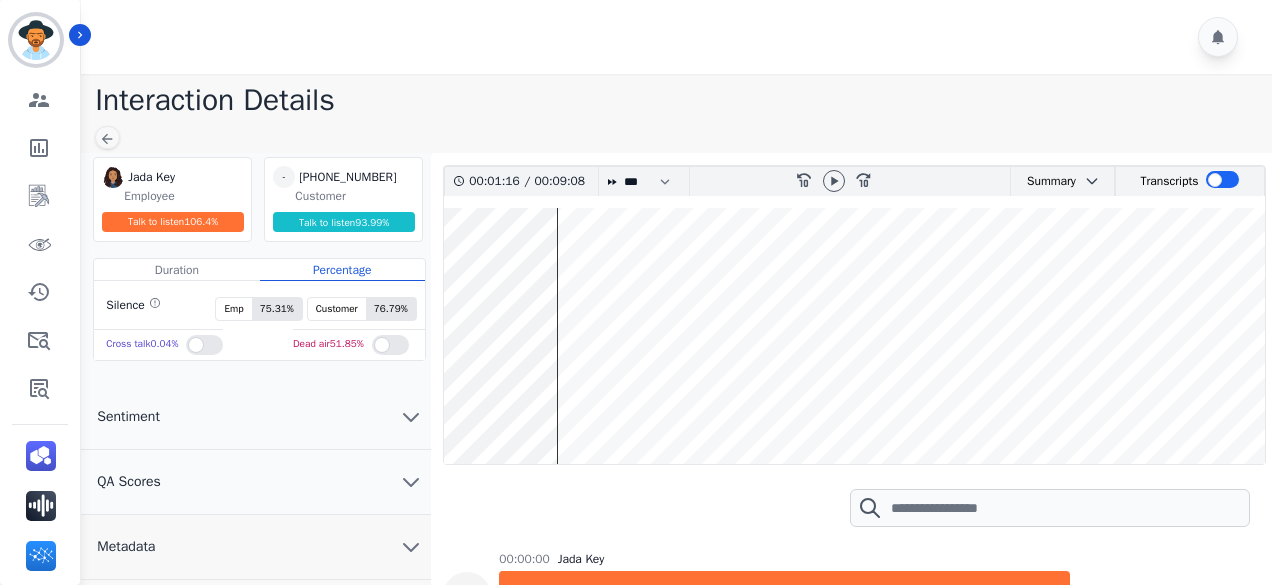 scroll, scrollTop: 0, scrollLeft: 0, axis: both 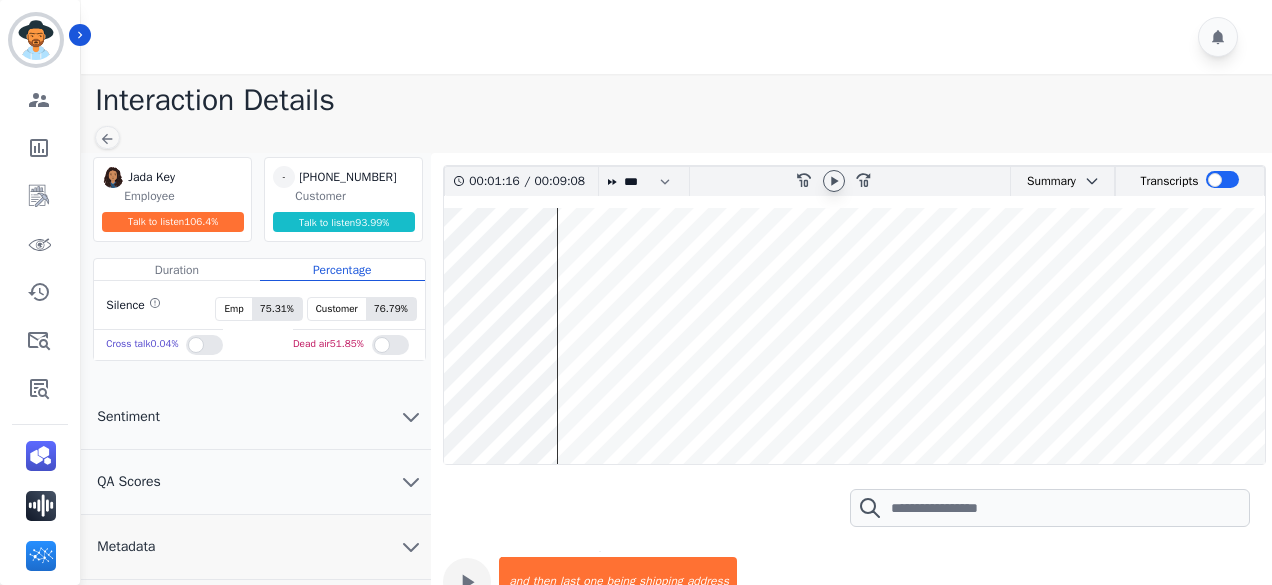 click at bounding box center (834, 181) 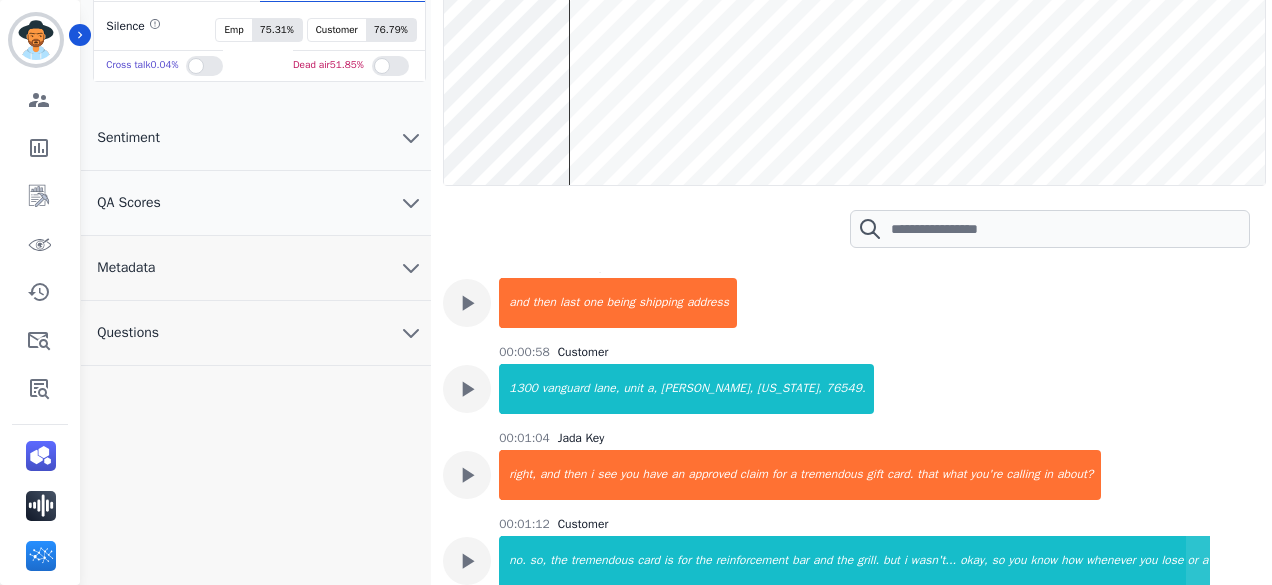 scroll, scrollTop: 280, scrollLeft: 0, axis: vertical 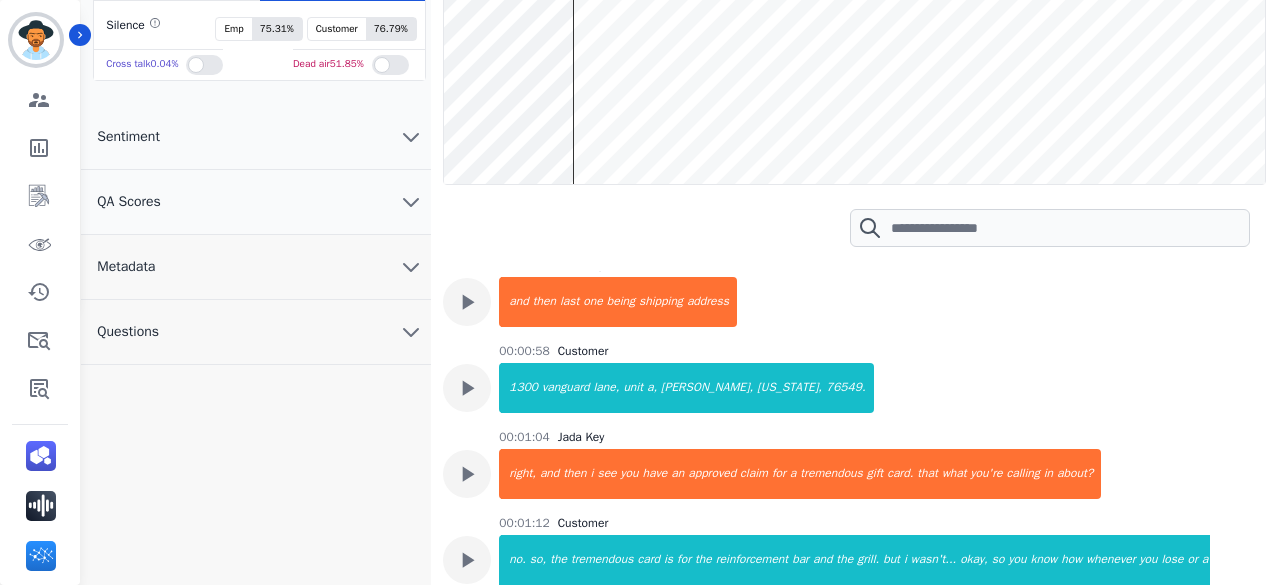 click at bounding box center [854, 56] 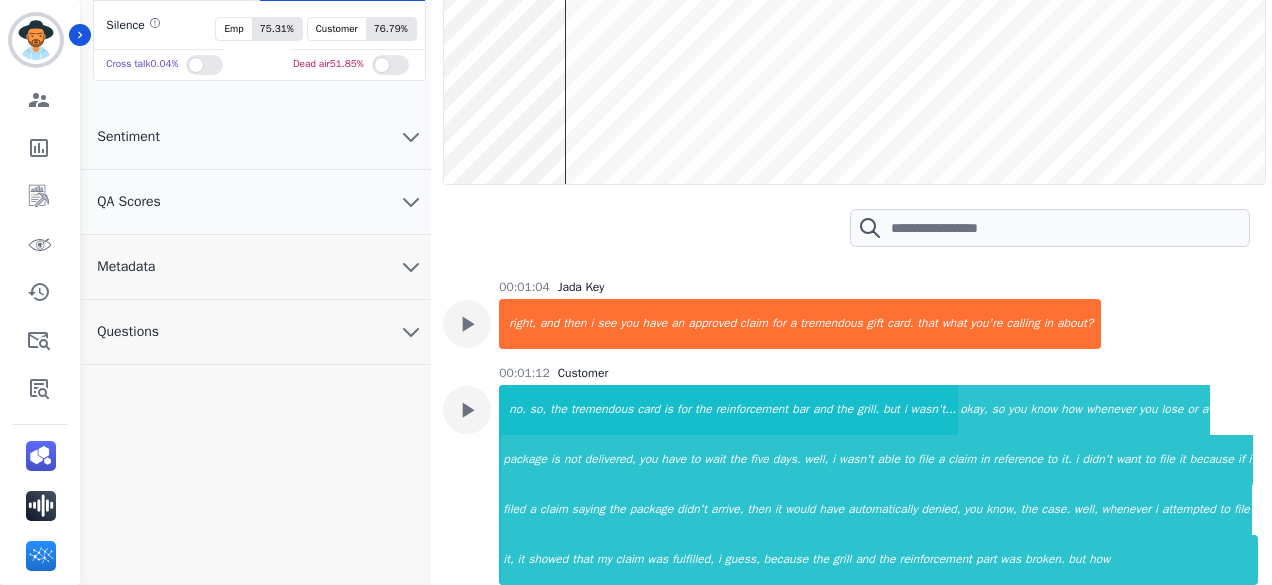 scroll, scrollTop: 1032, scrollLeft: 0, axis: vertical 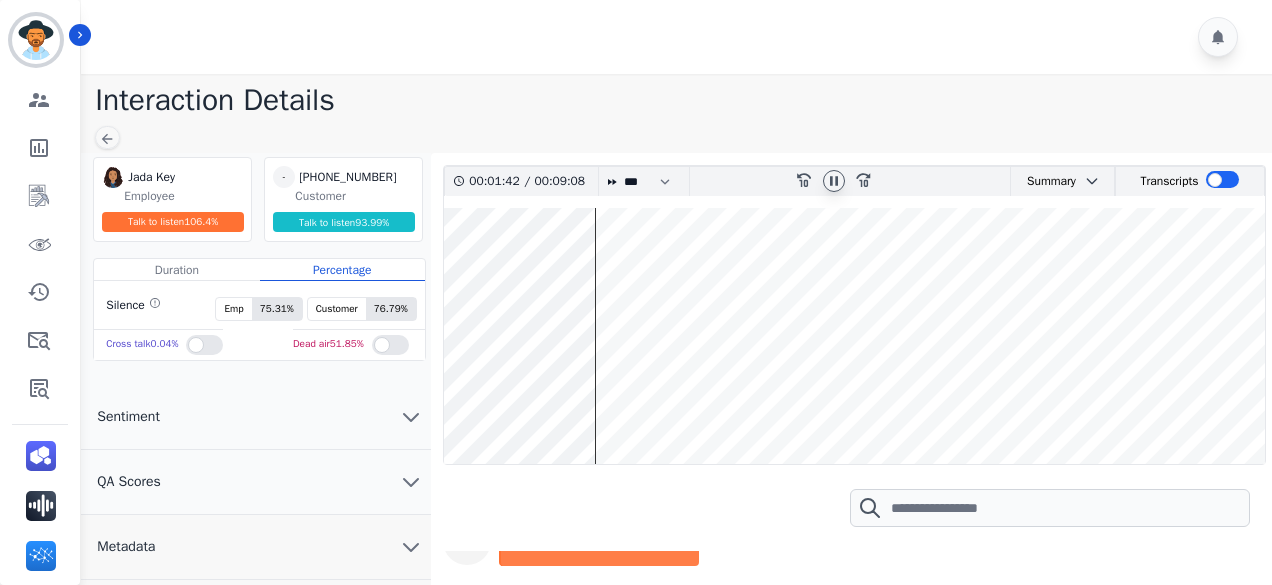 click 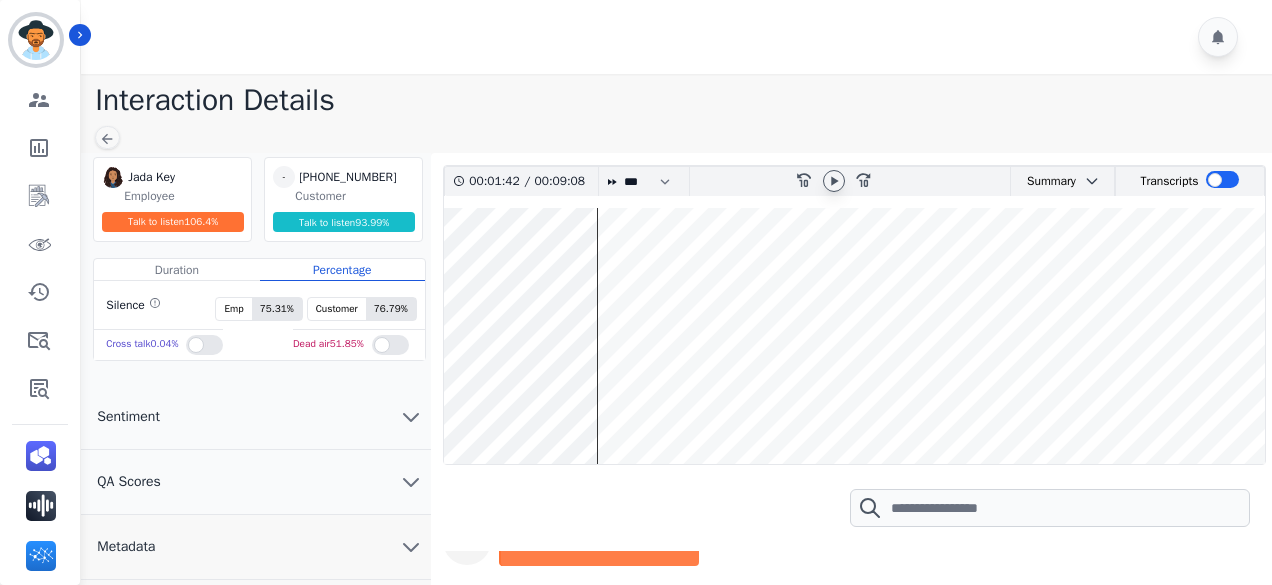 click 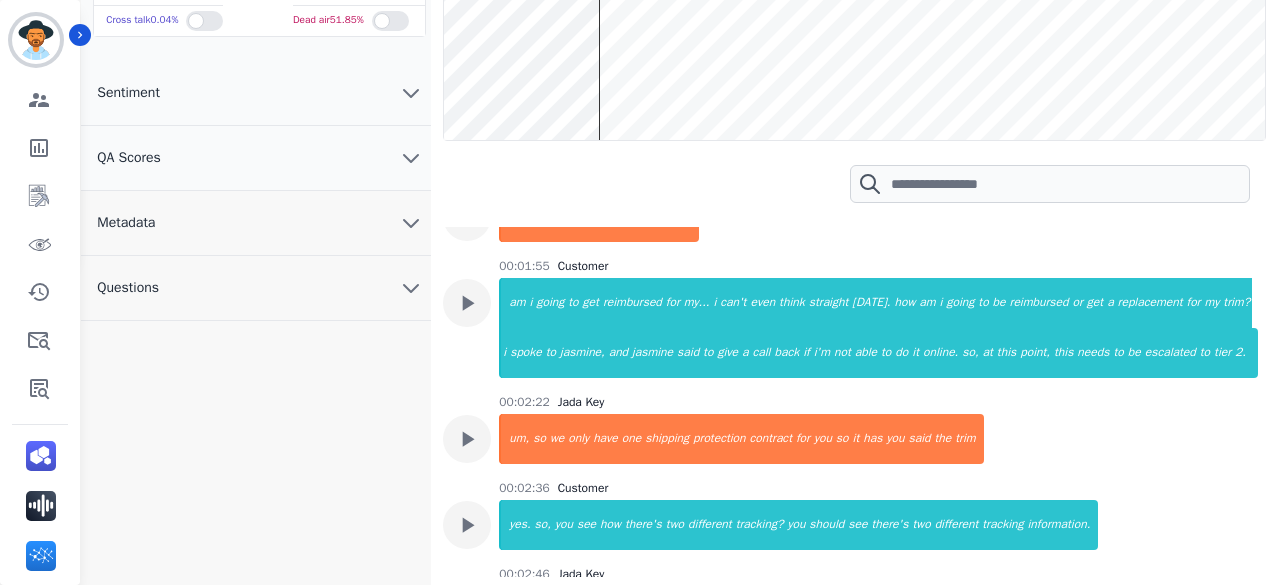 scroll, scrollTop: 329, scrollLeft: 0, axis: vertical 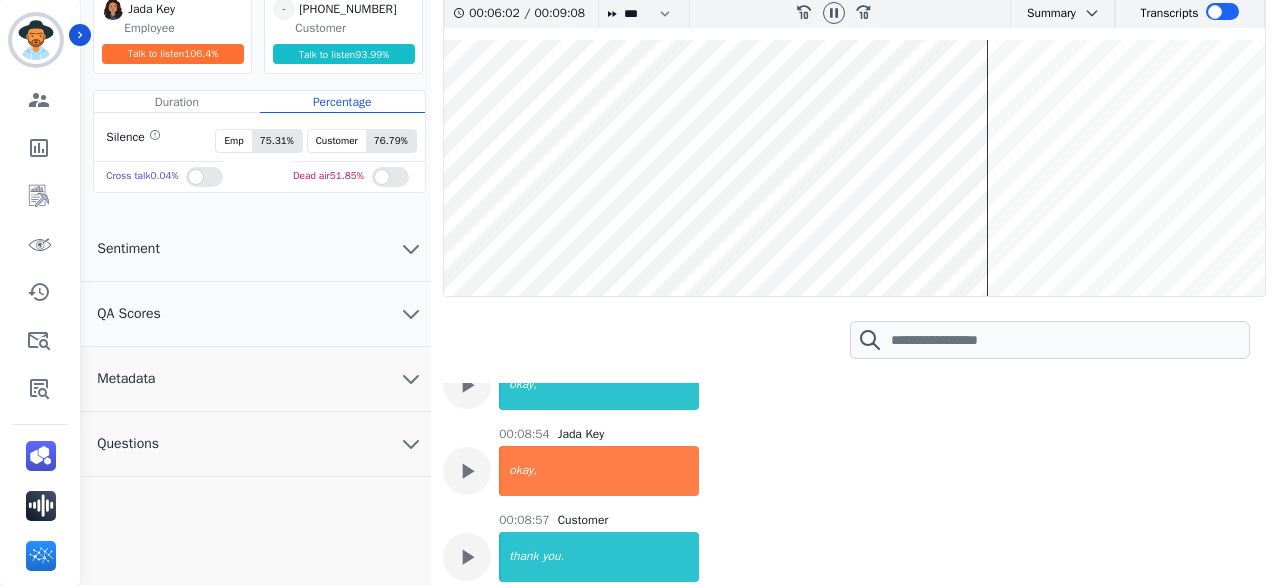 click at bounding box center [854, 168] 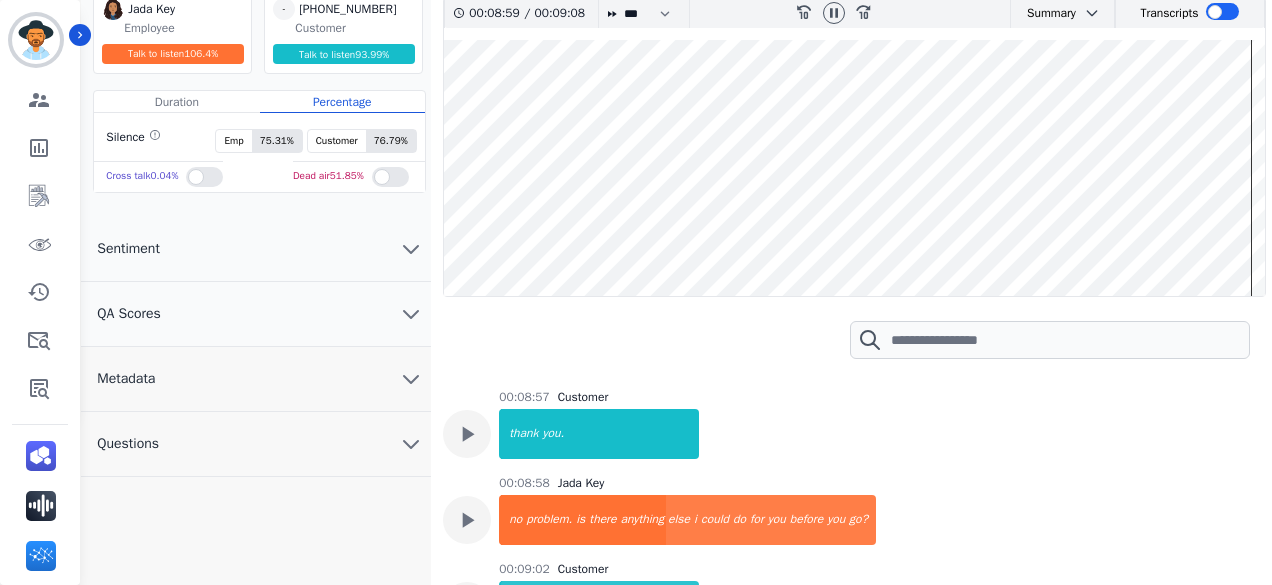 scroll, scrollTop: 6986, scrollLeft: 0, axis: vertical 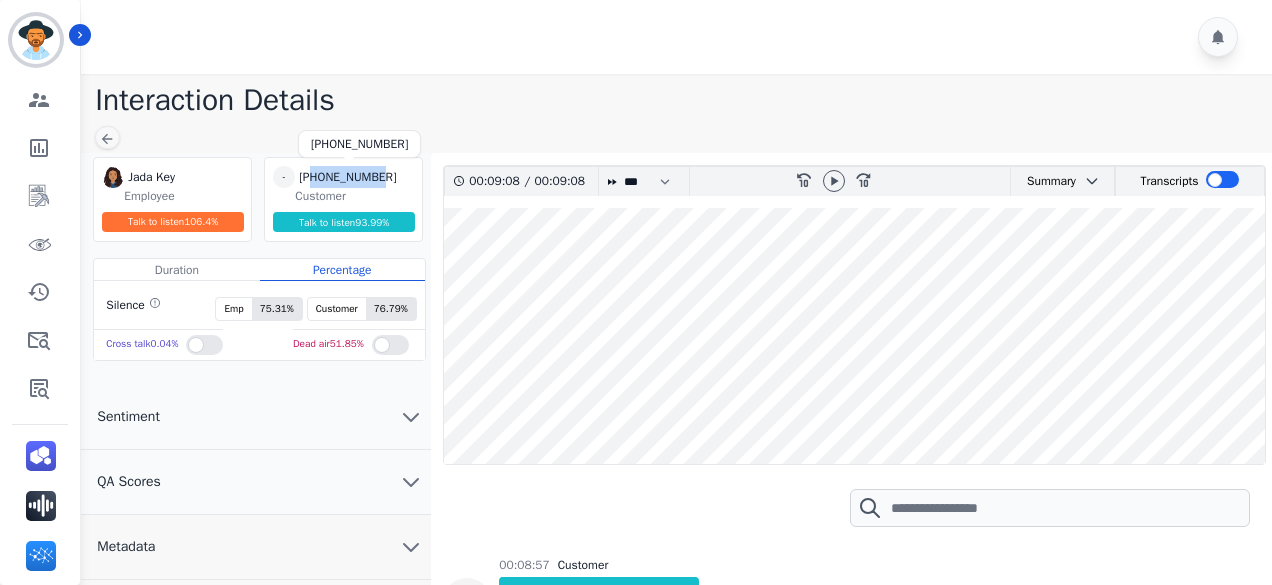 drag, startPoint x: 395, startPoint y: 174, endPoint x: 313, endPoint y: 175, distance: 82.006096 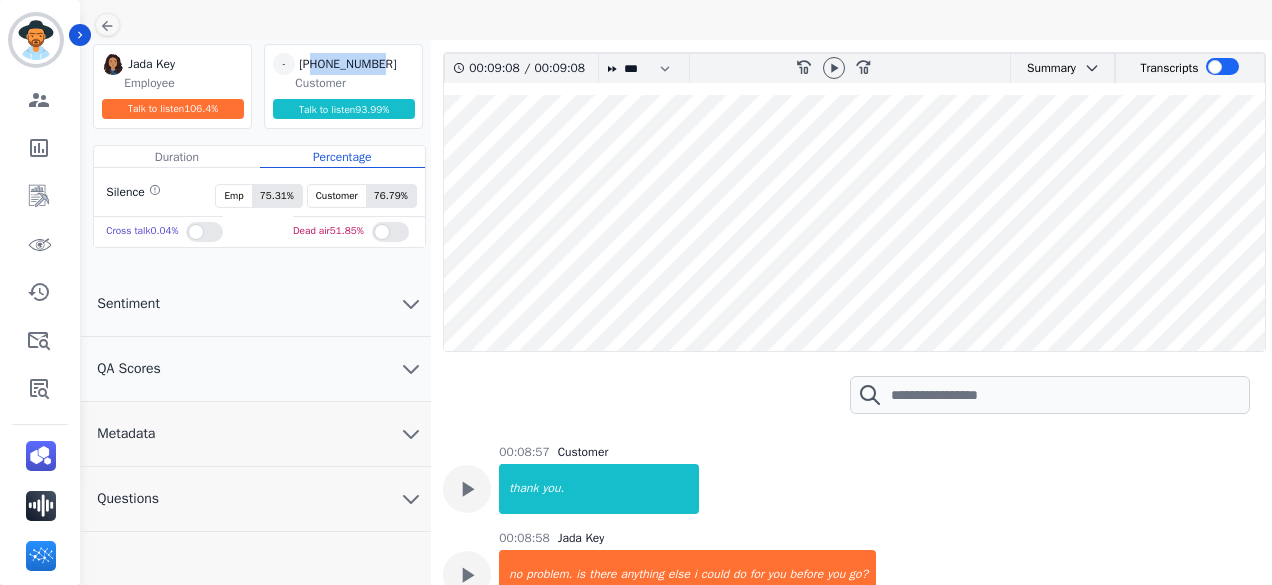scroll, scrollTop: 114, scrollLeft: 0, axis: vertical 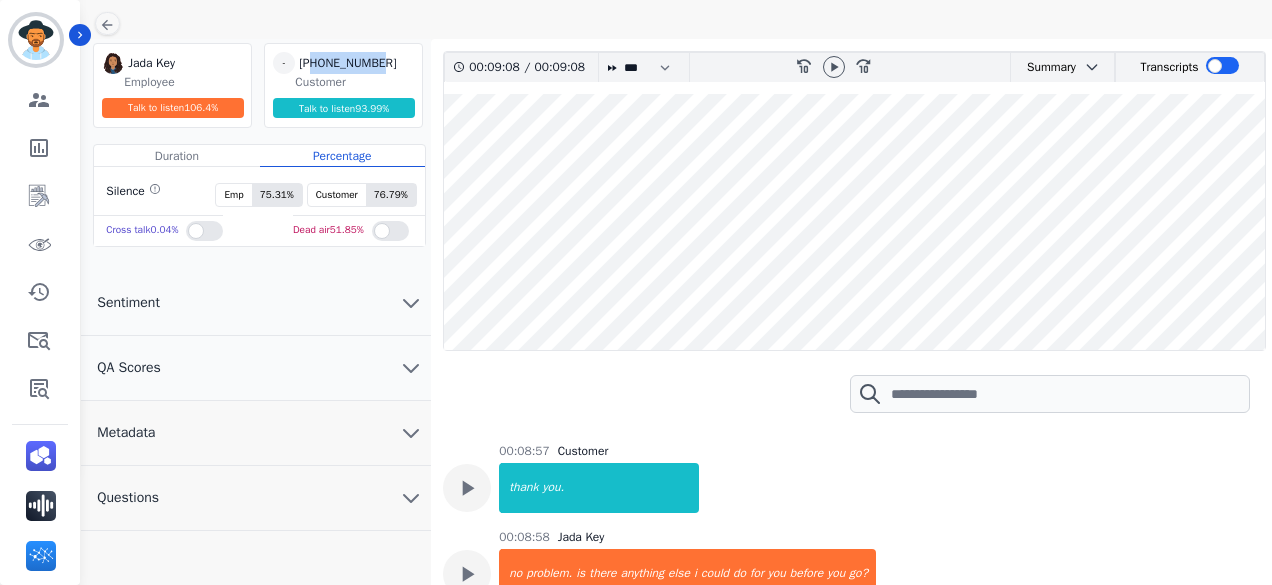 click on "Metadata" at bounding box center (256, 433) 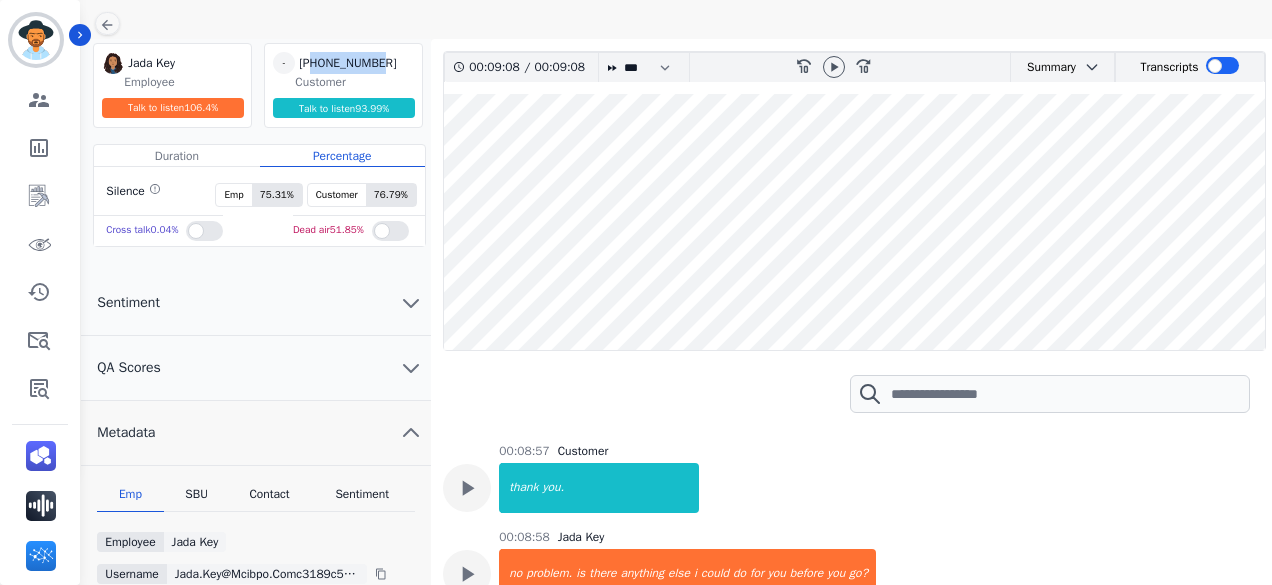 scroll, scrollTop: 329, scrollLeft: 0, axis: vertical 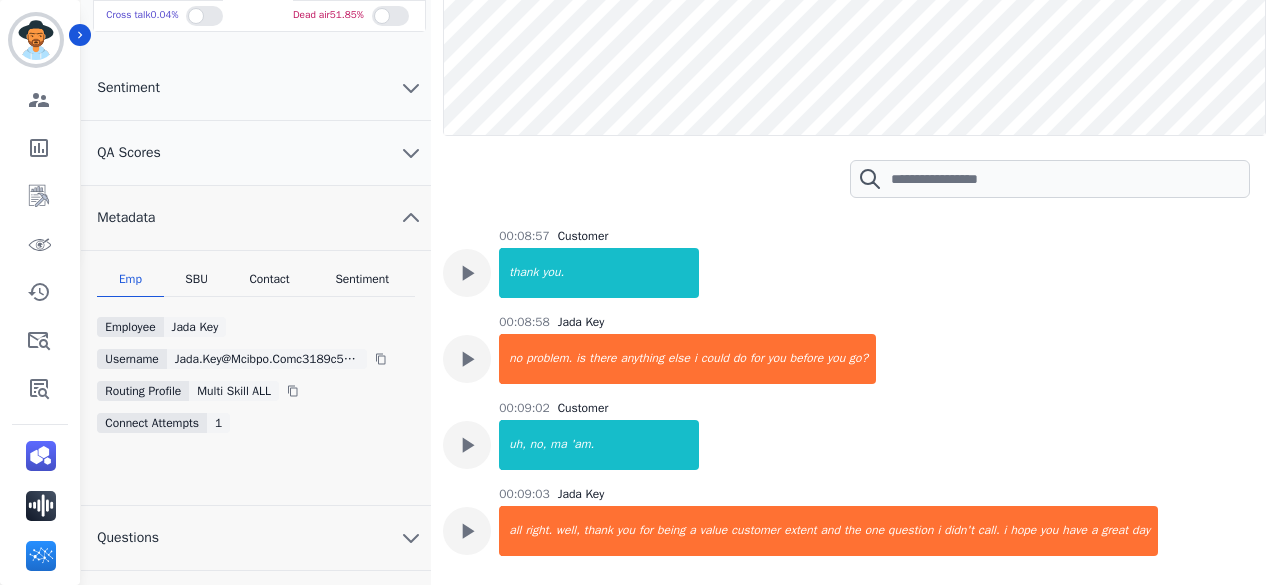 click on "Contact" at bounding box center (270, 284) 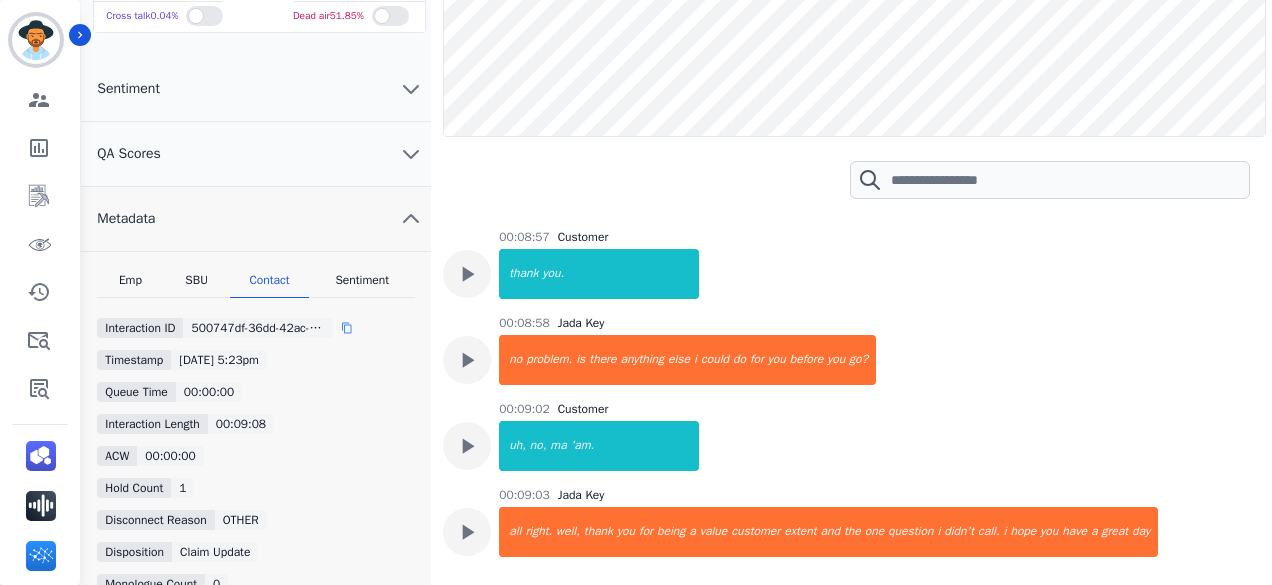click 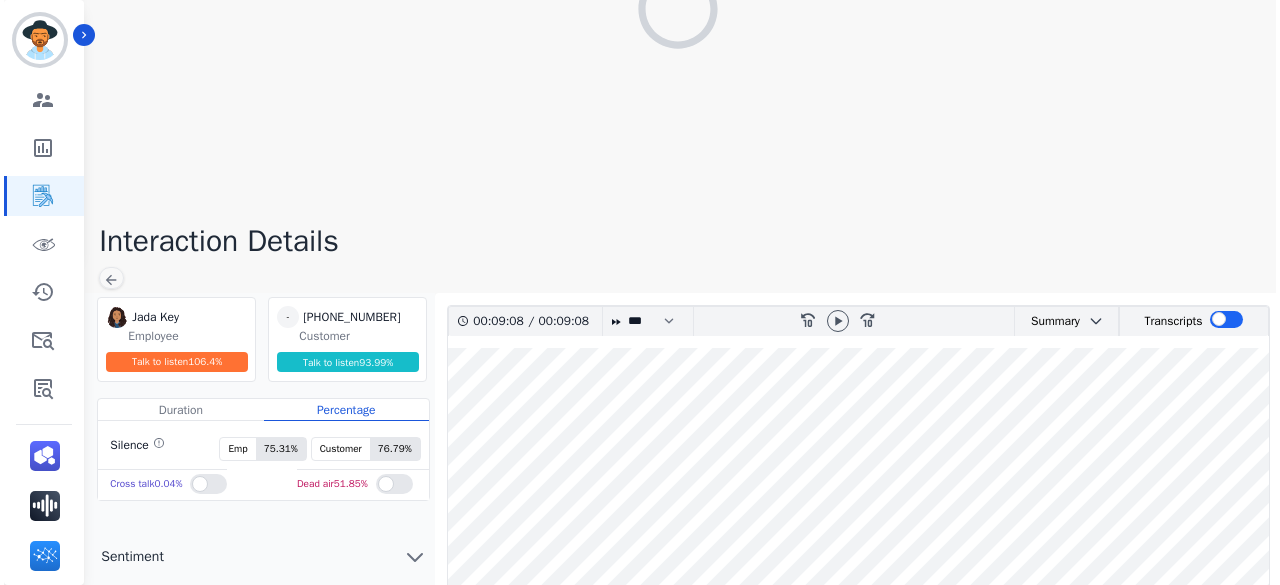 scroll, scrollTop: 0, scrollLeft: 0, axis: both 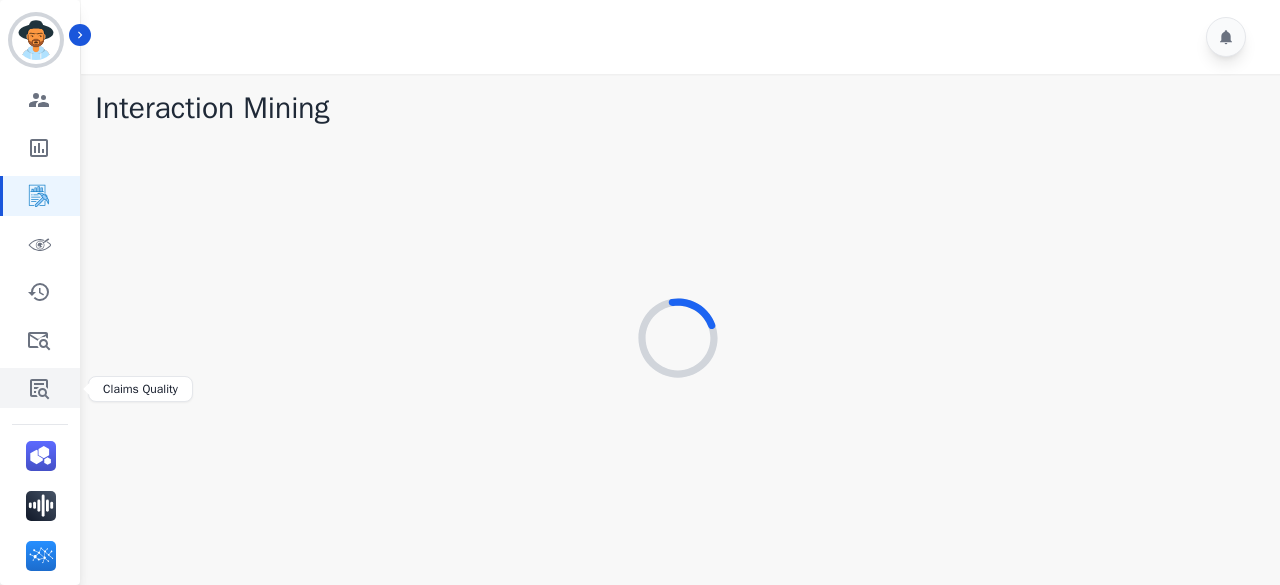 click 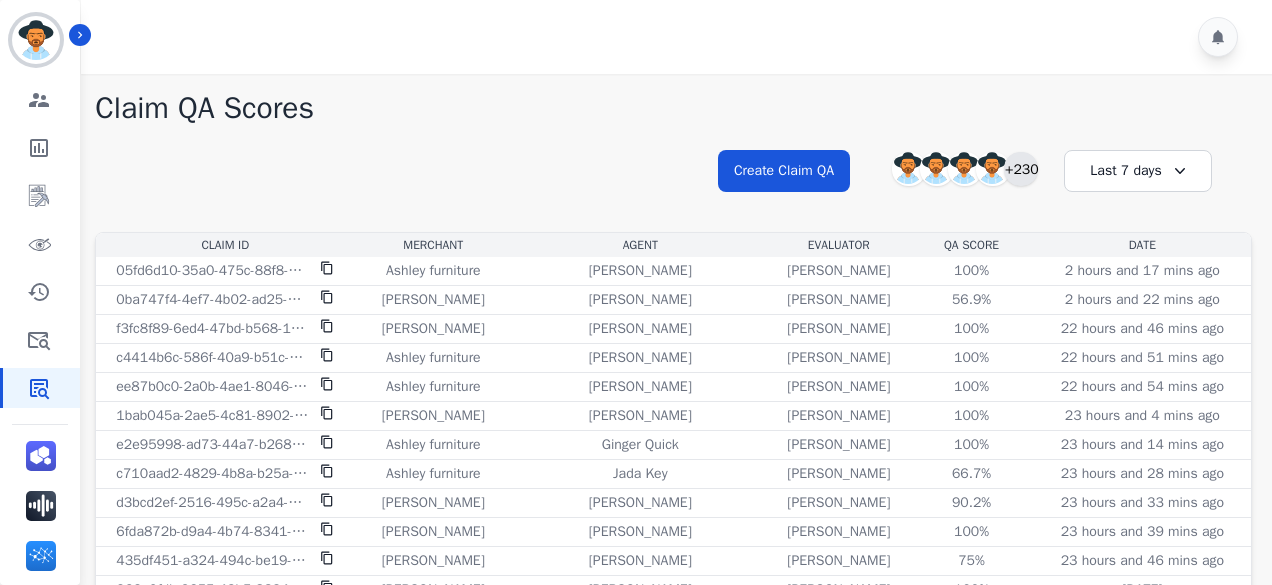 click on "+230" at bounding box center (1021, 169) 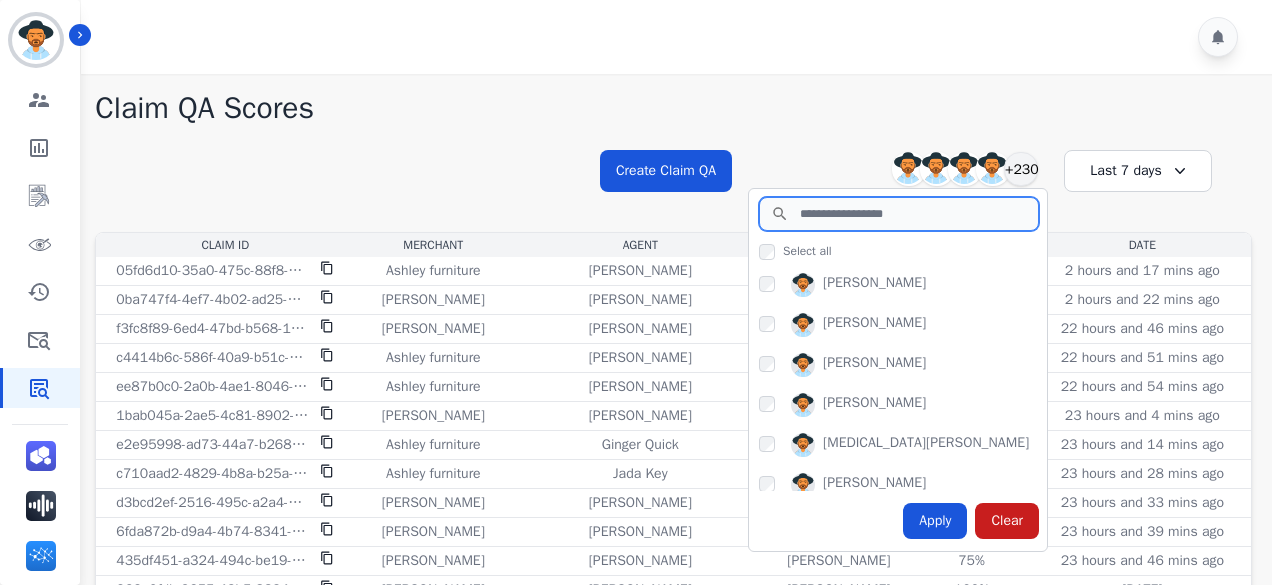click at bounding box center (899, 214) 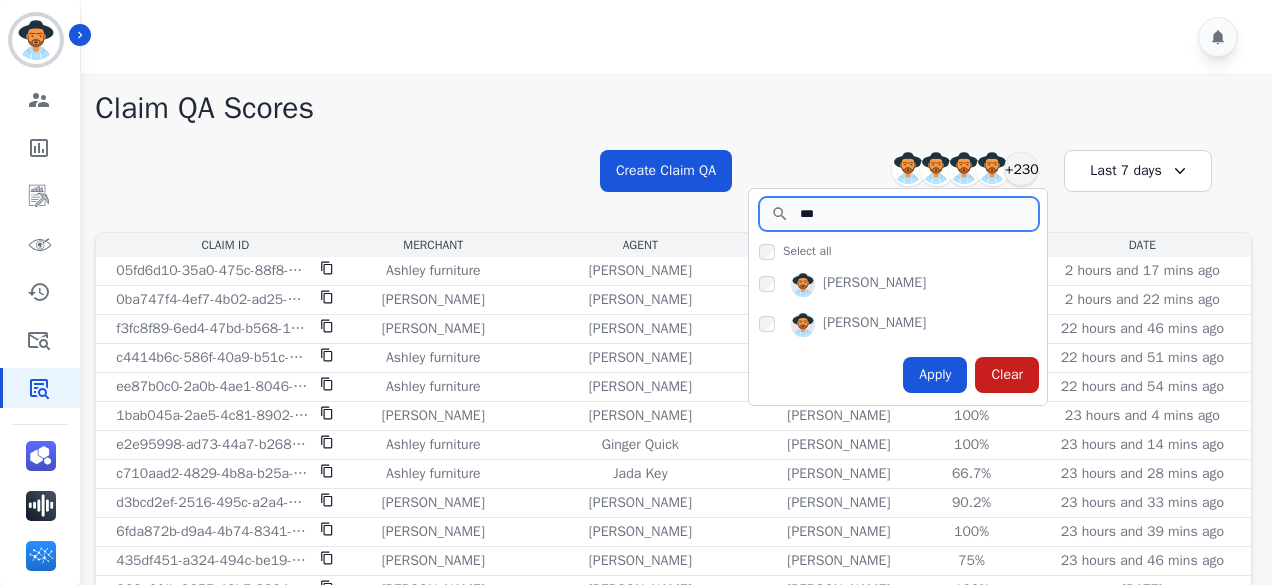 type on "***" 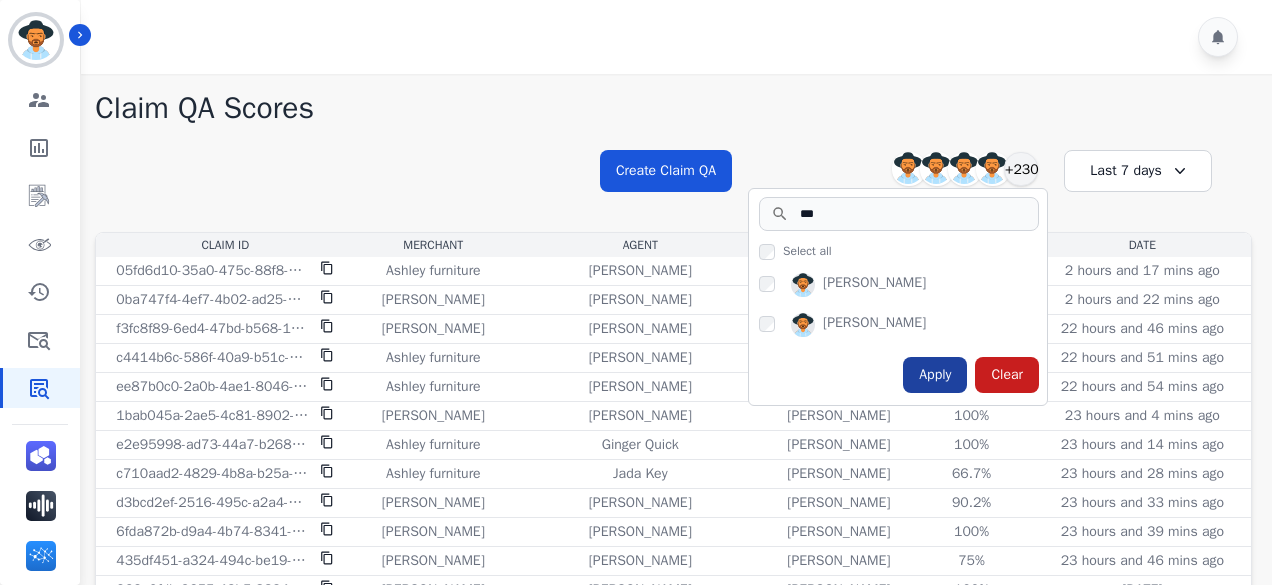 click on "Apply" at bounding box center (935, 375) 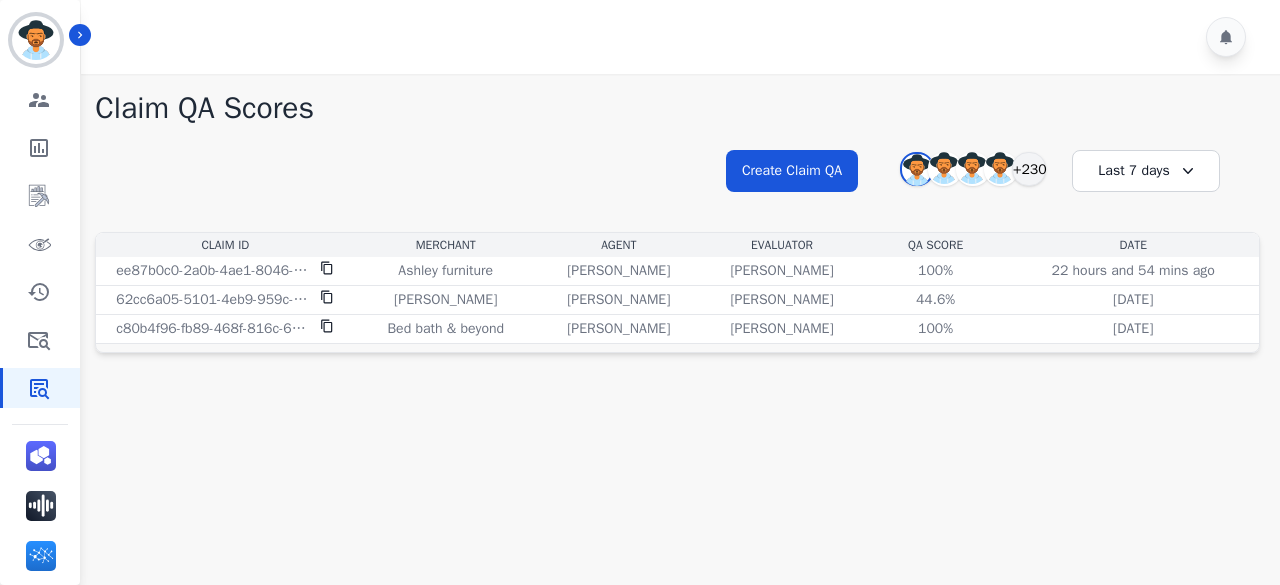 click 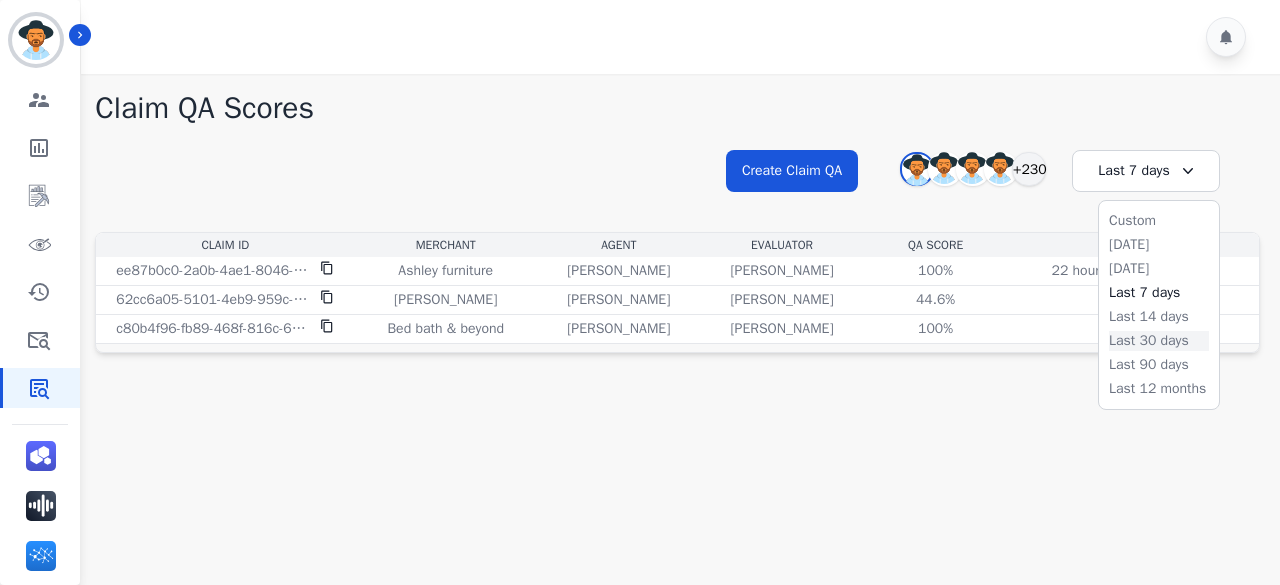 click on "Last 30 days" at bounding box center (1159, 341) 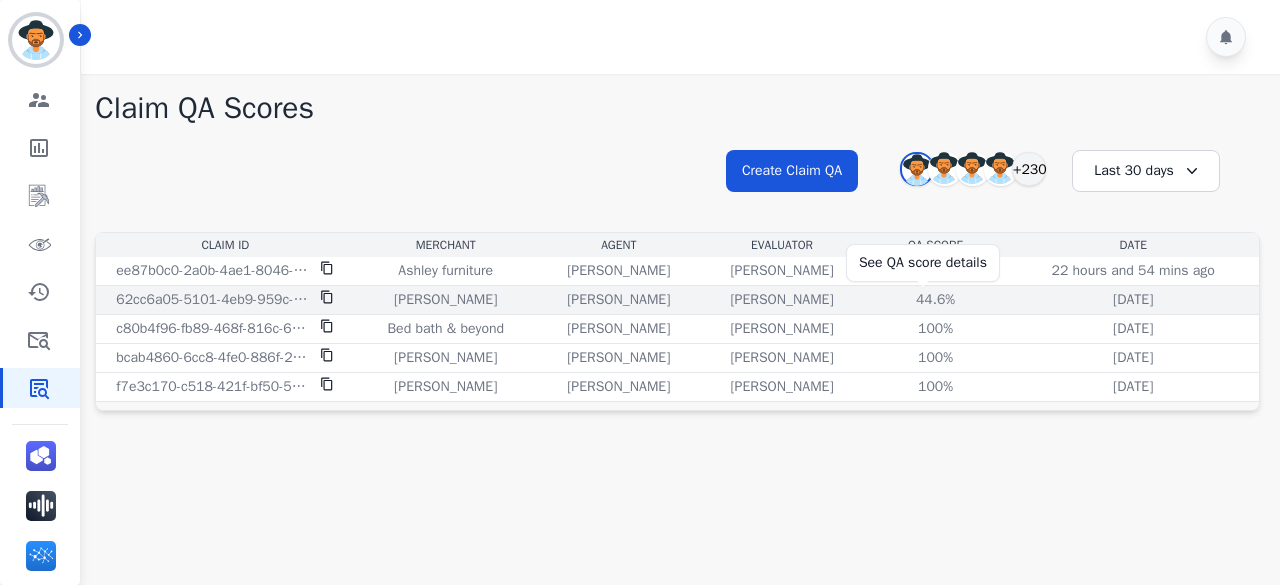 click on "44.6%   See QA score details" at bounding box center (936, 300) 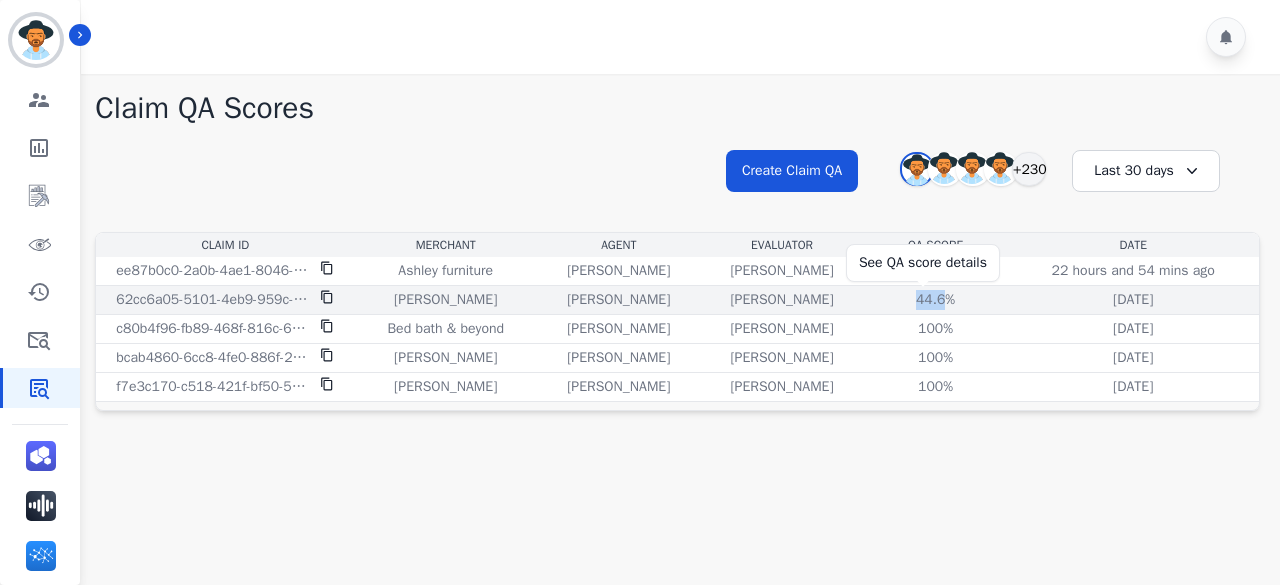 click on "44.6%   See QA score details" at bounding box center [936, 300] 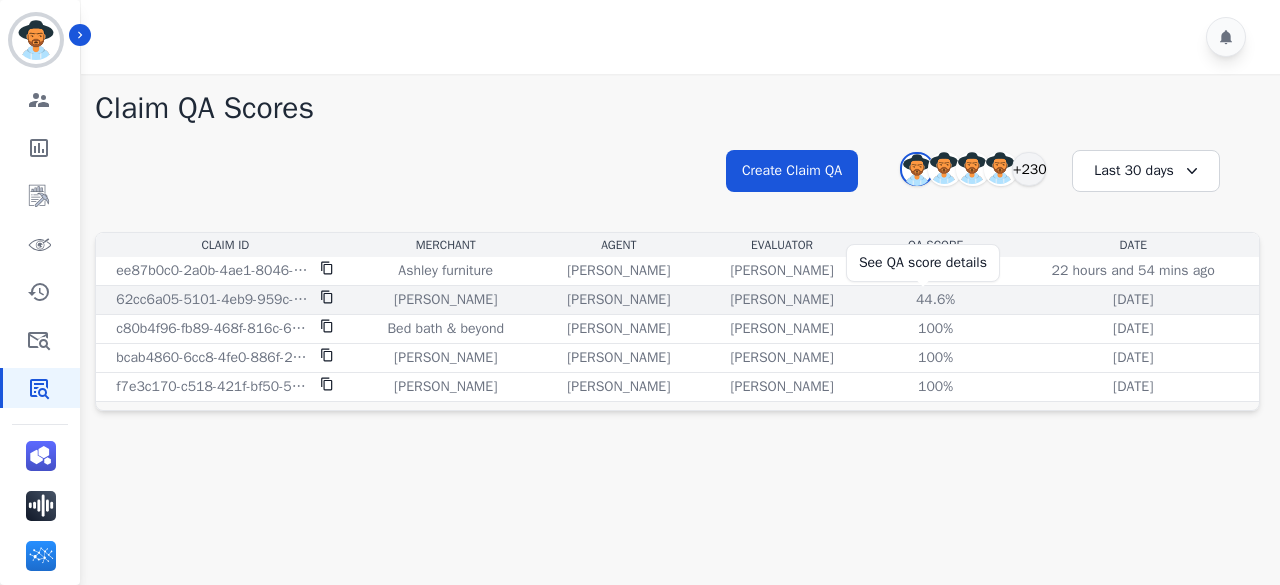 click on "44.6%   See QA score details" at bounding box center [936, 300] 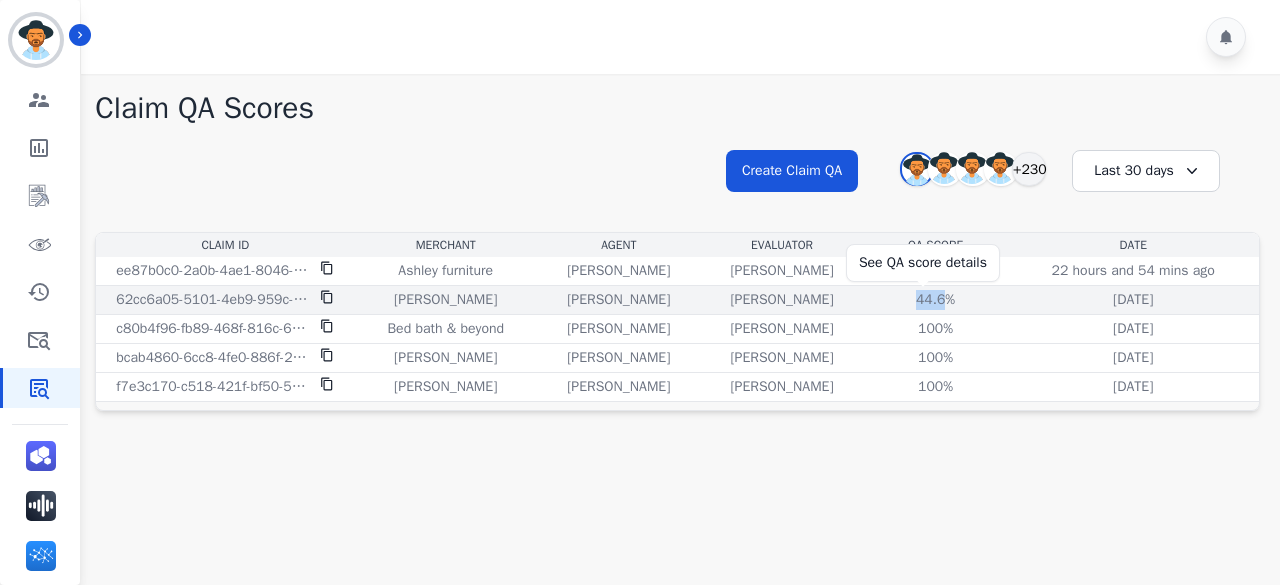 click on "44.6%   See QA score details" at bounding box center (936, 300) 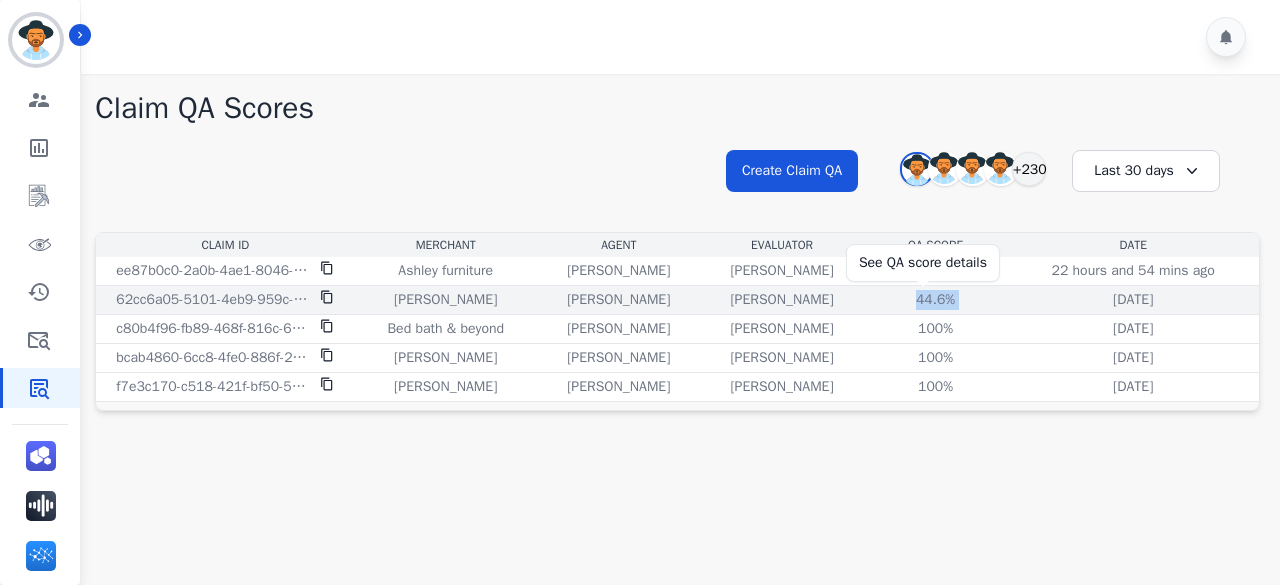 click on "44.6%" at bounding box center (936, 300) 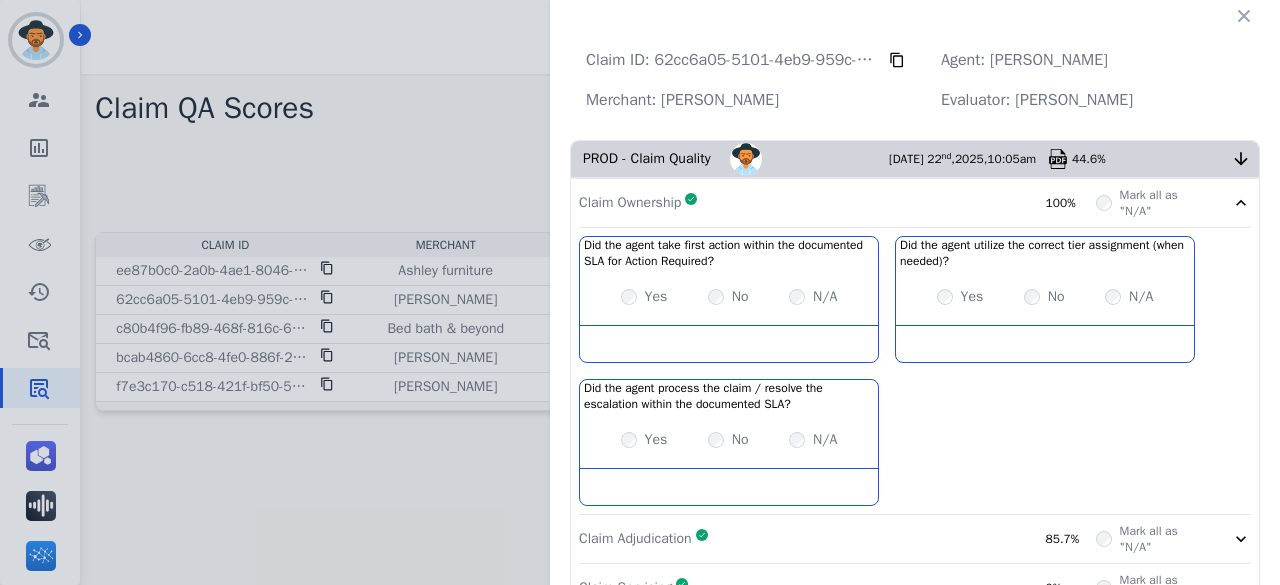 scroll, scrollTop: 239, scrollLeft: 0, axis: vertical 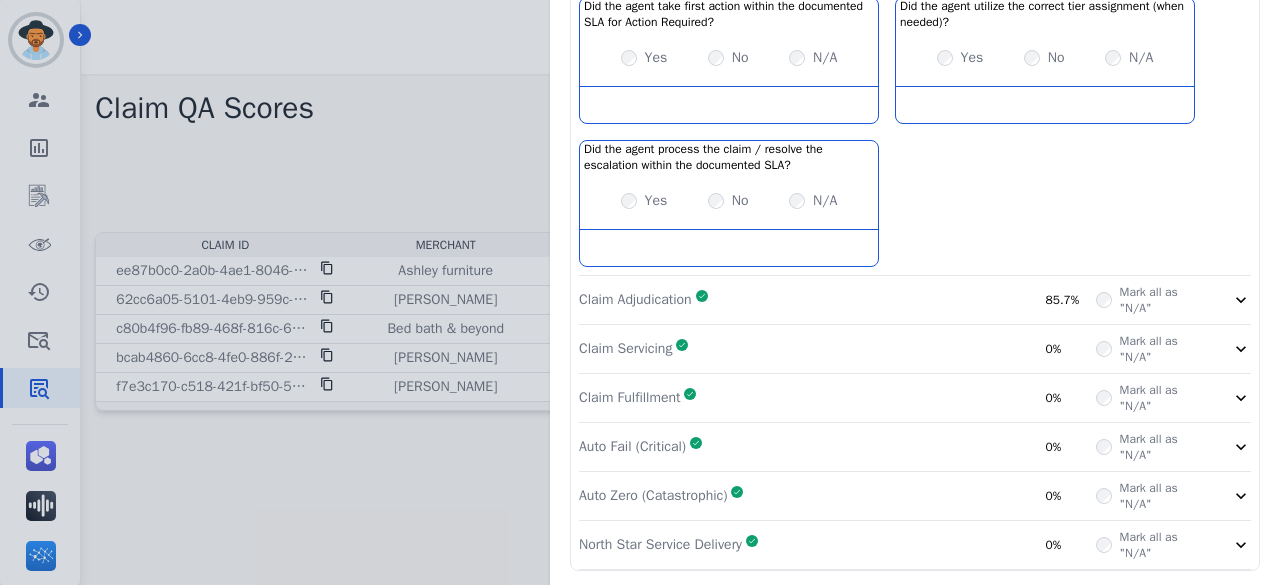 click on "Claim Adjudication     Complete       85.7%" at bounding box center [837, 300] 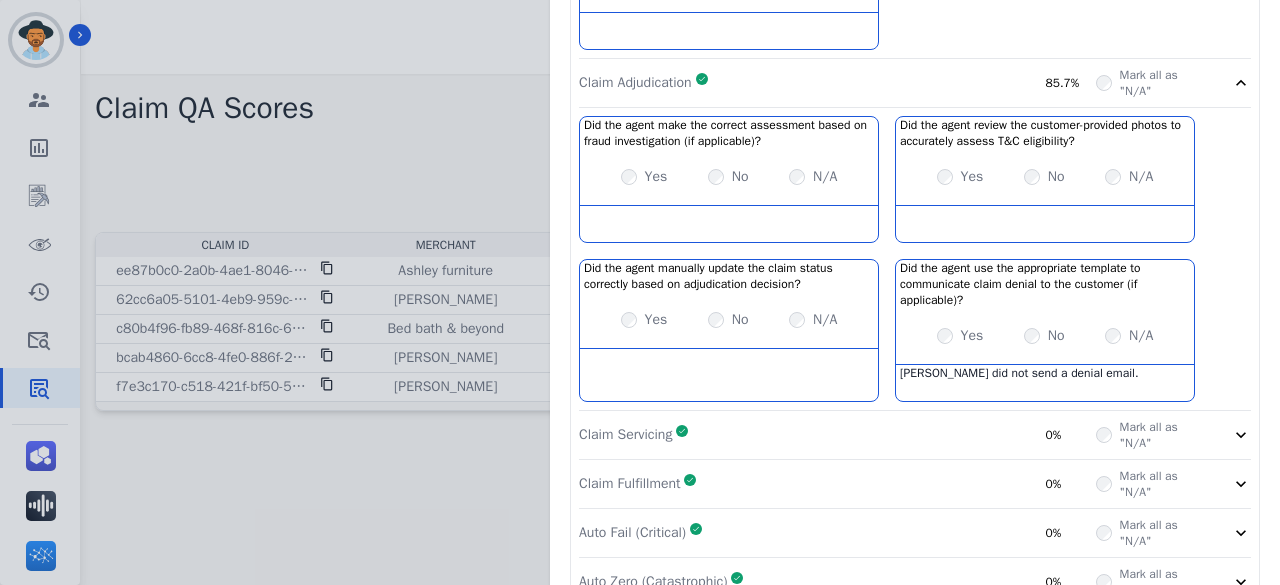 scroll, scrollTop: 457, scrollLeft: 0, axis: vertical 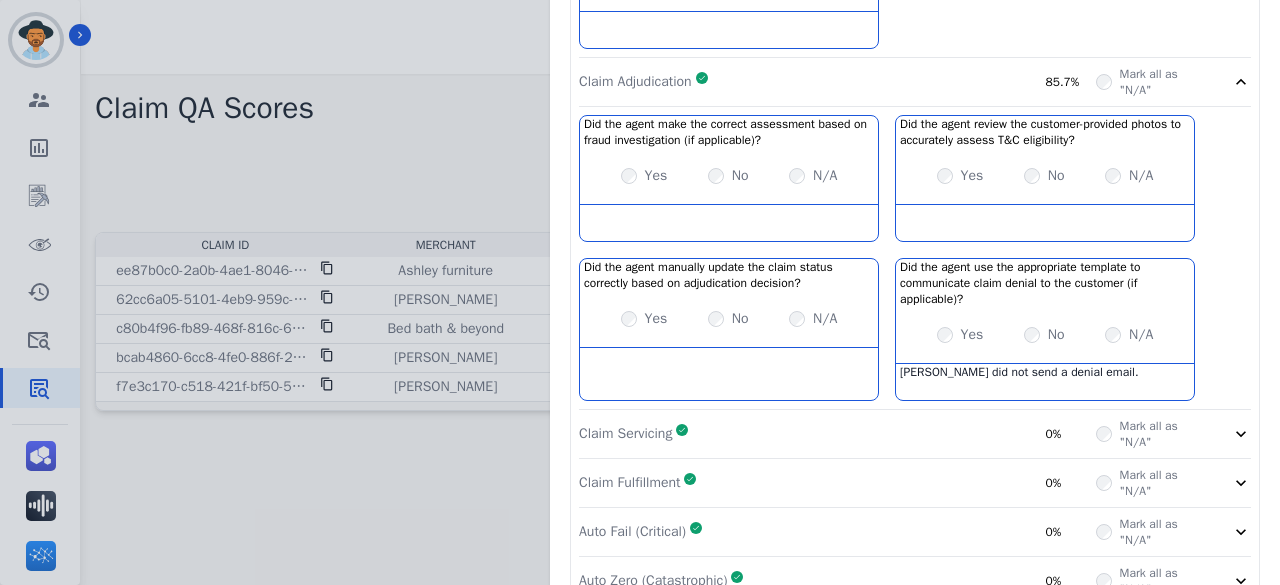 click on "Claim Servicing     Complete       0%" at bounding box center [837, 434] 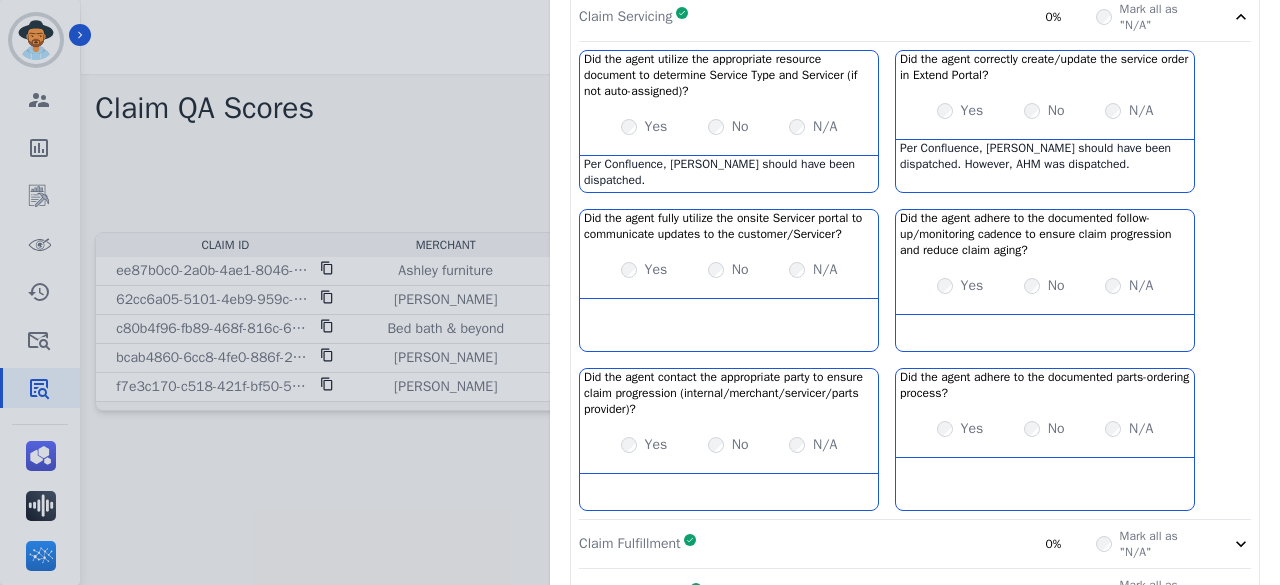scroll, scrollTop: 0, scrollLeft: 0, axis: both 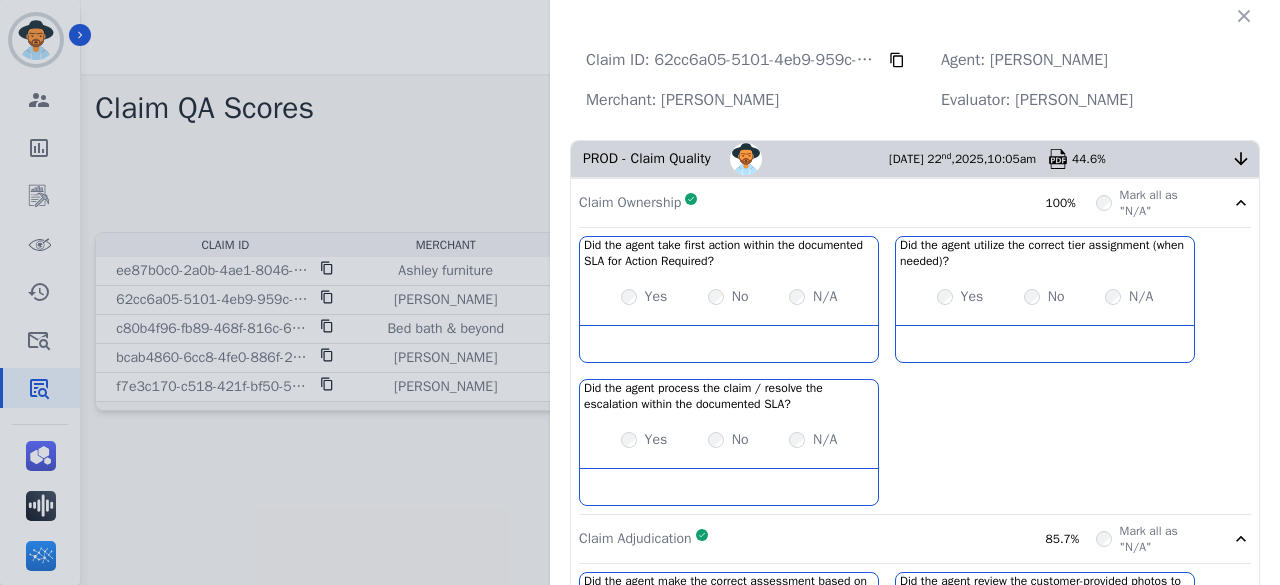 click 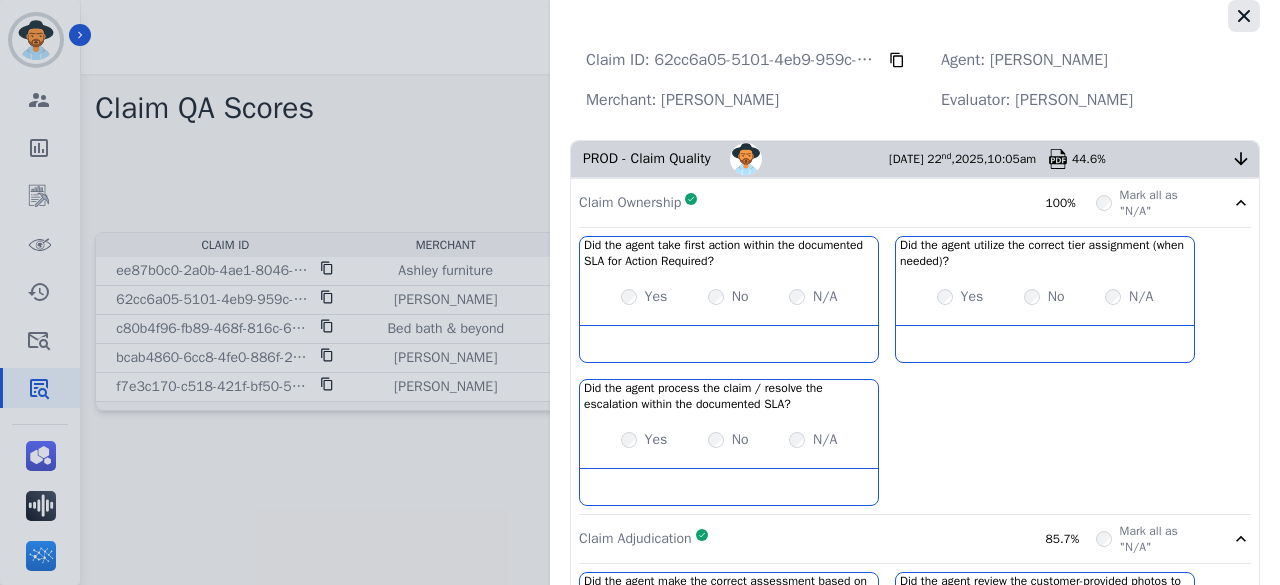 click 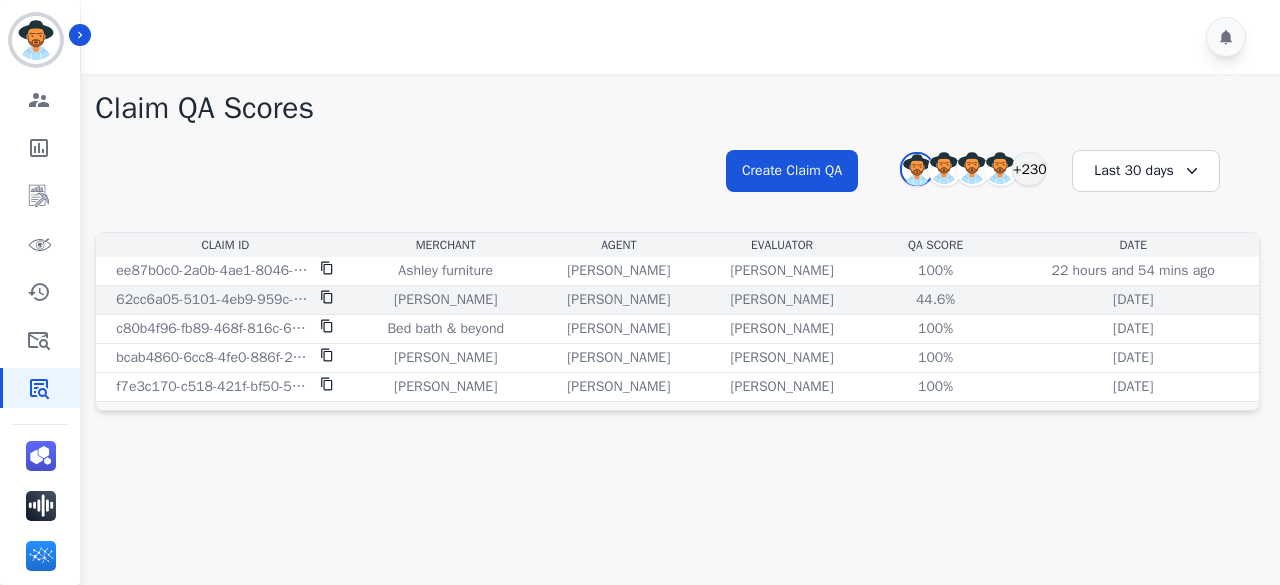 click 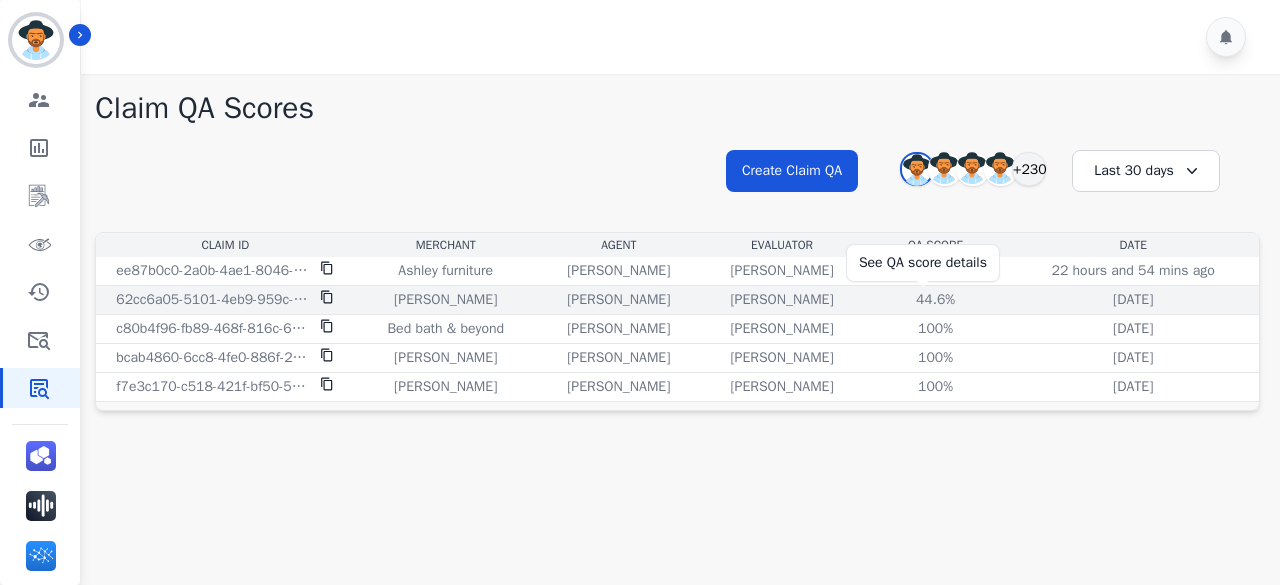 click on "44.6%" at bounding box center (936, 300) 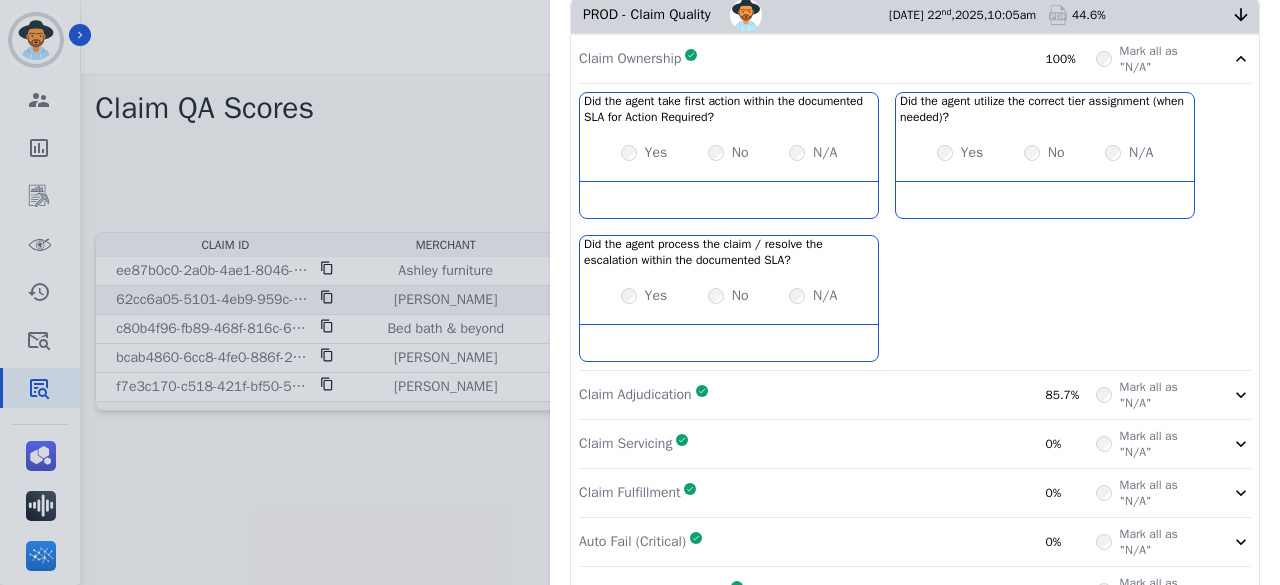 scroll, scrollTop: 239, scrollLeft: 0, axis: vertical 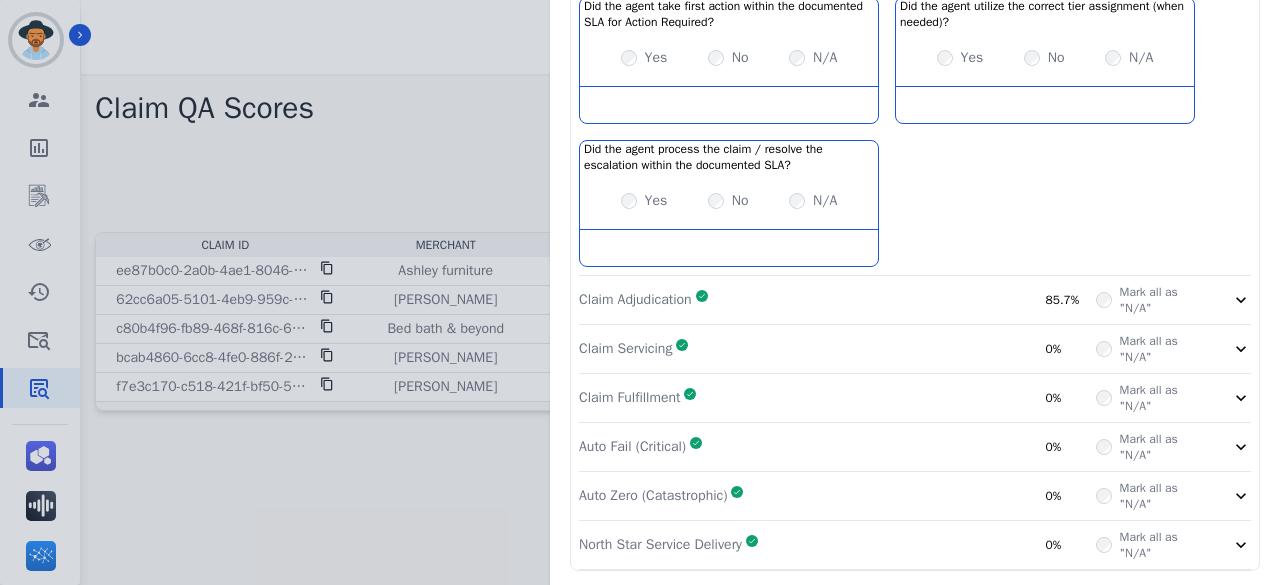 click on "Claim Servicing     Complete       0%" at bounding box center (837, 349) 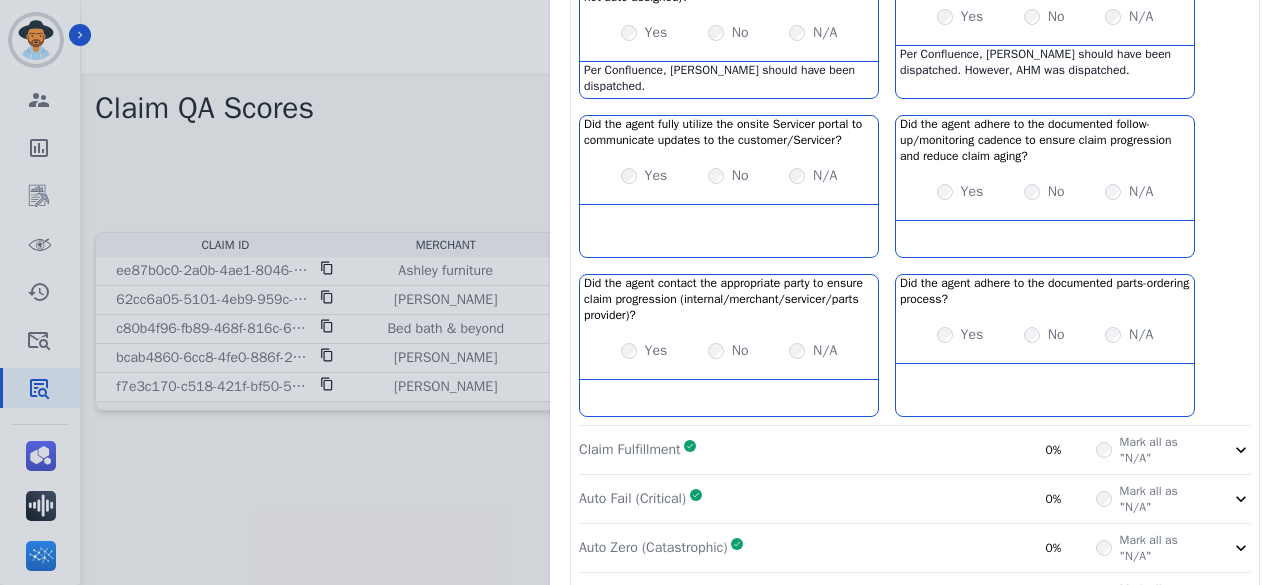 scroll, scrollTop: 715, scrollLeft: 0, axis: vertical 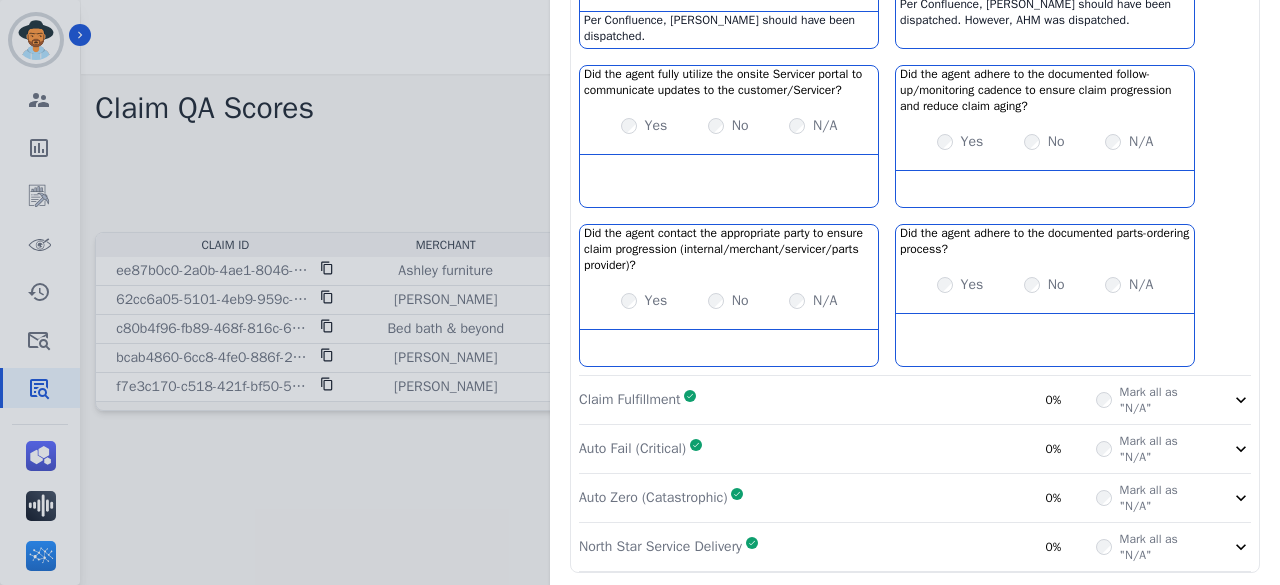 click on "Auto Fail (Critical)     Complete       0%" at bounding box center [837, 449] 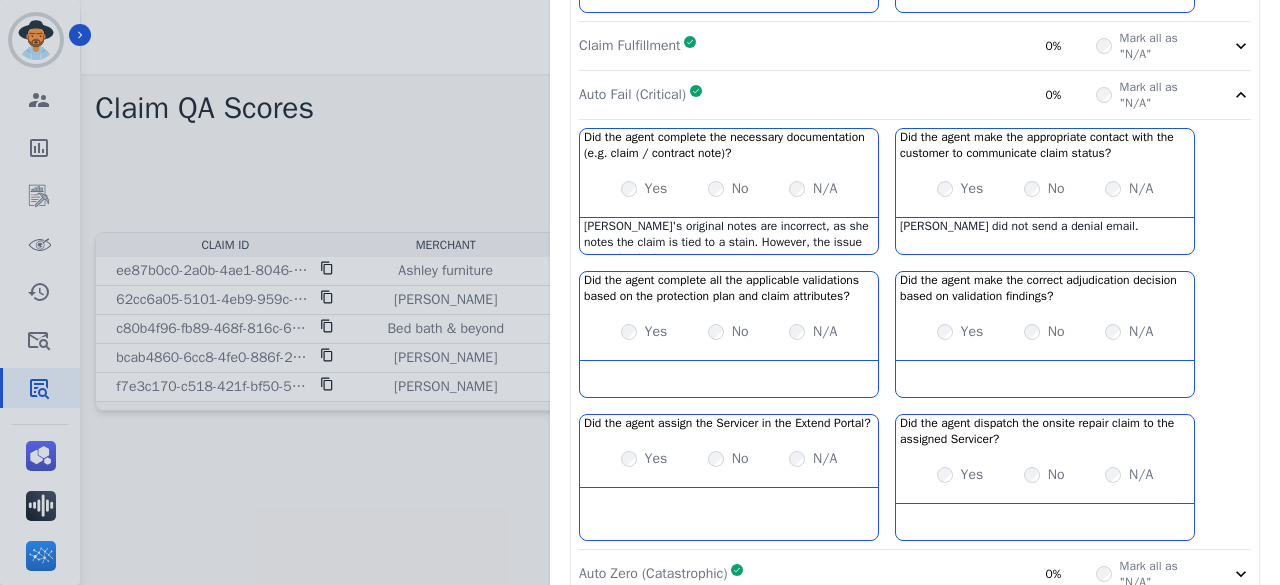 scroll, scrollTop: 1078, scrollLeft: 0, axis: vertical 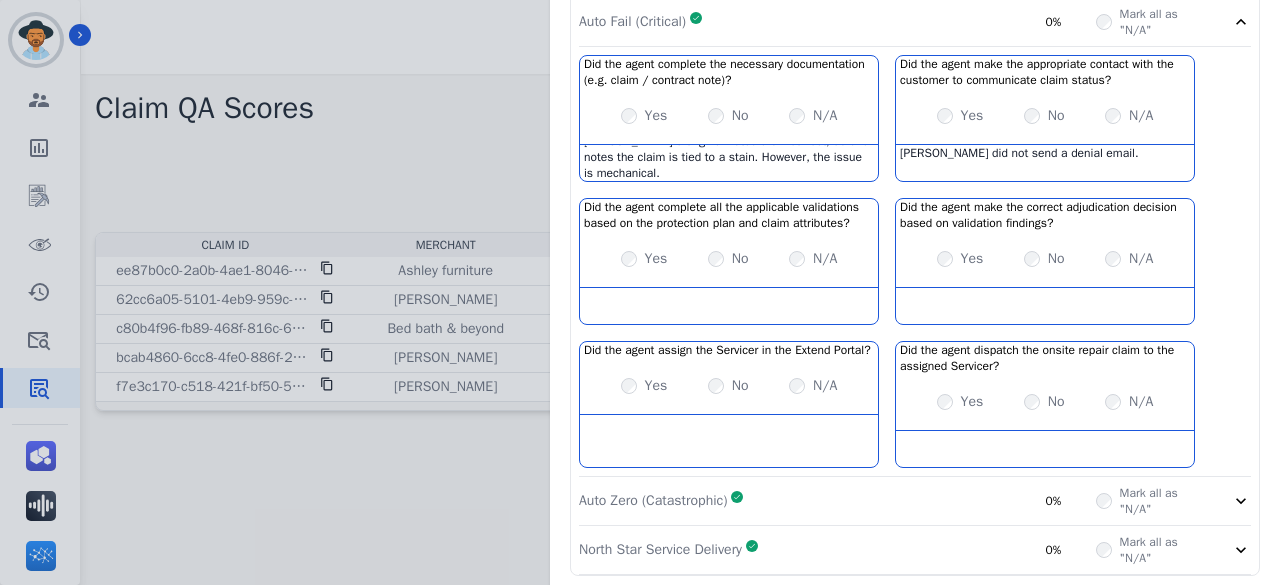 click on "Auto Zero (Catastrophic)     Complete       0%" at bounding box center (837, 501) 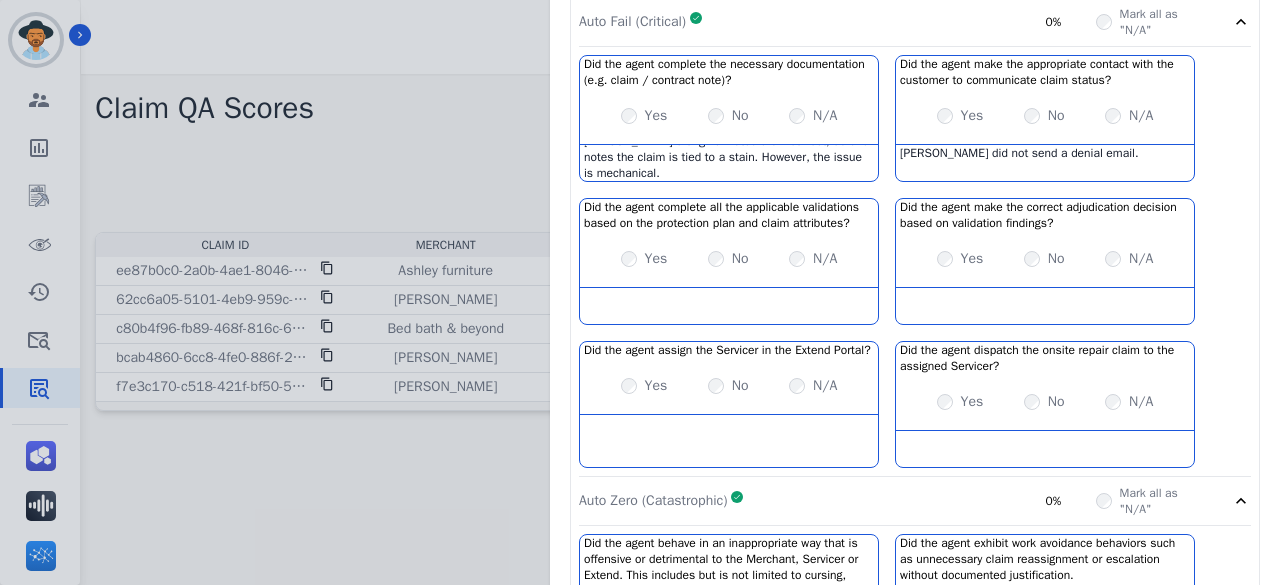 scroll, scrollTop: 1350, scrollLeft: 0, axis: vertical 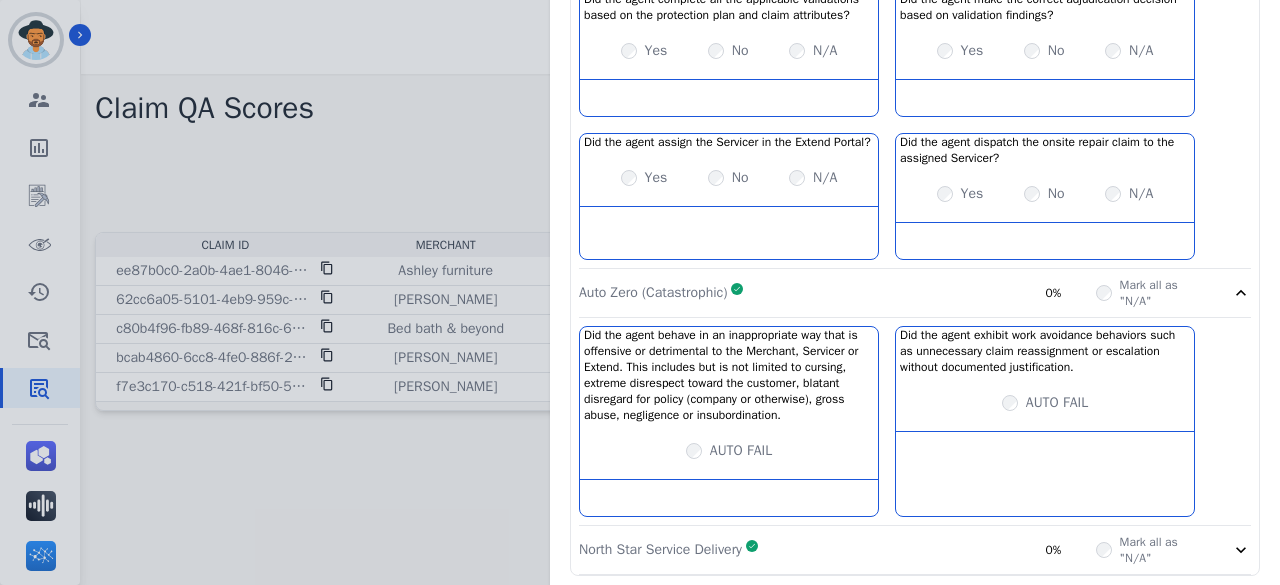 click on "North Star Service Delivery     Complete       0%" at bounding box center [837, 550] 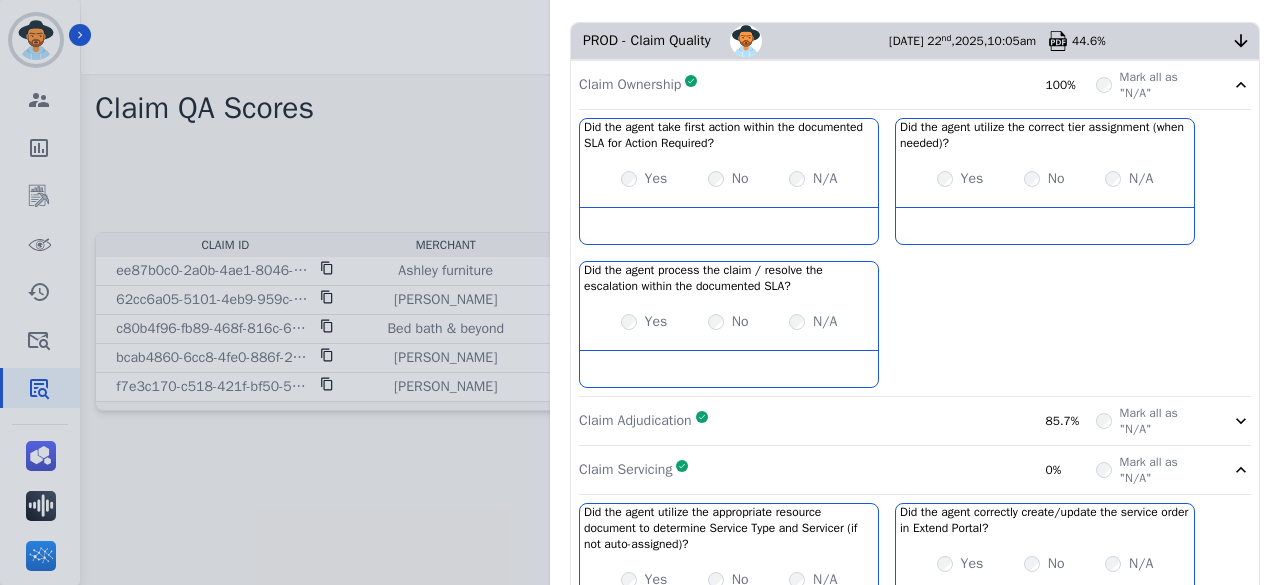 scroll, scrollTop: 0, scrollLeft: 0, axis: both 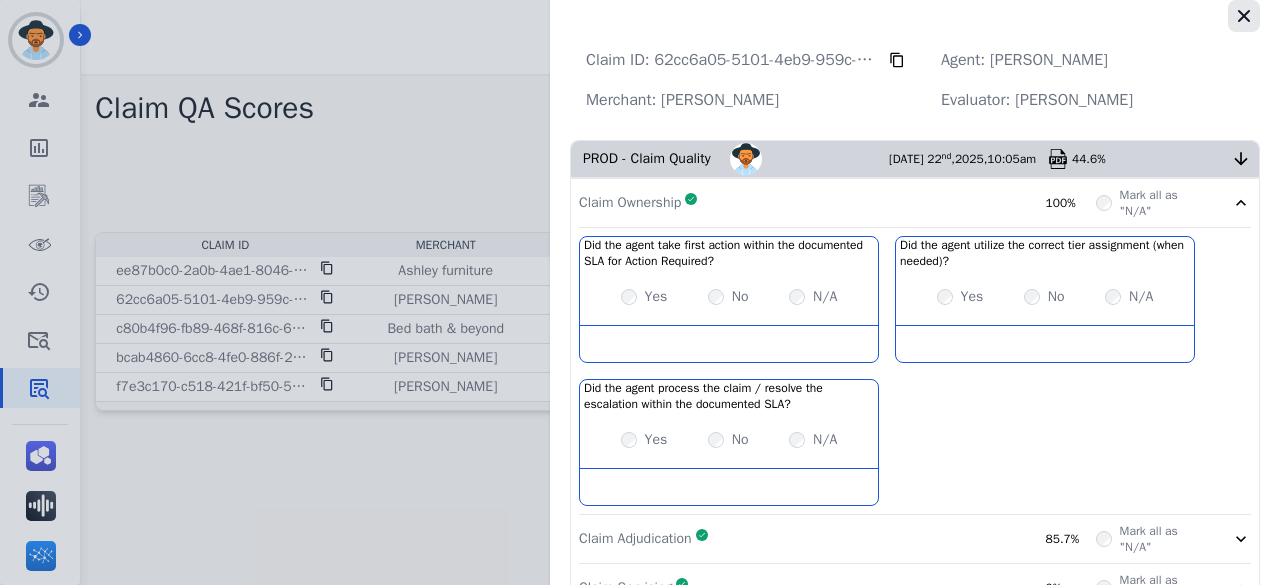 click at bounding box center (1244, 16) 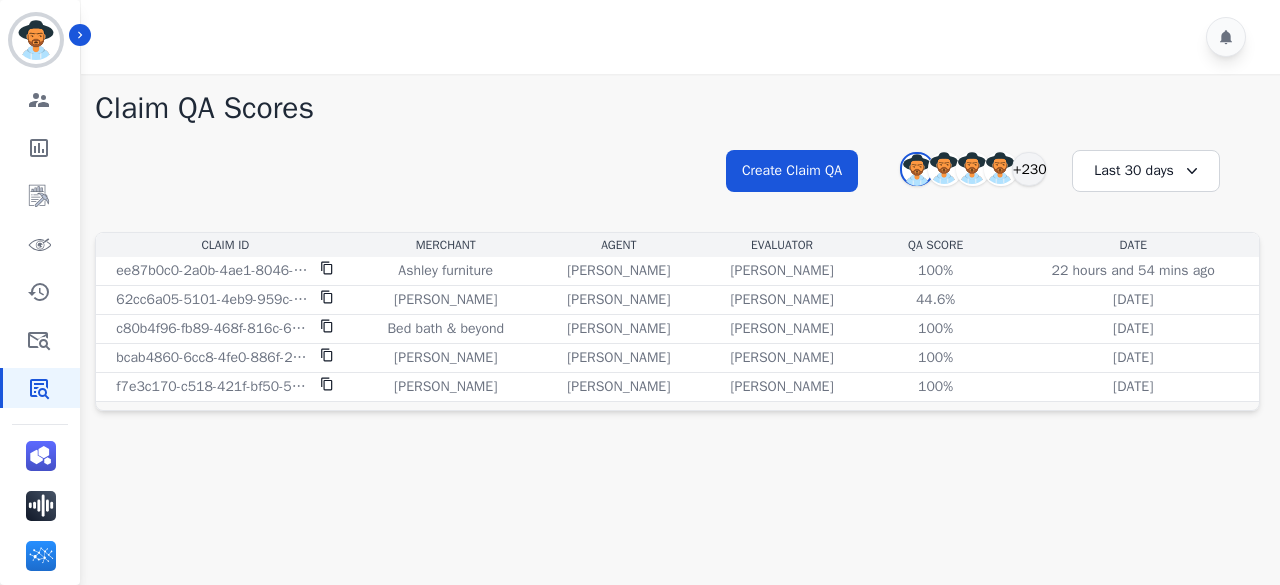 drag, startPoint x: 961, startPoint y: 53, endPoint x: 938, endPoint y: 14, distance: 45.276924 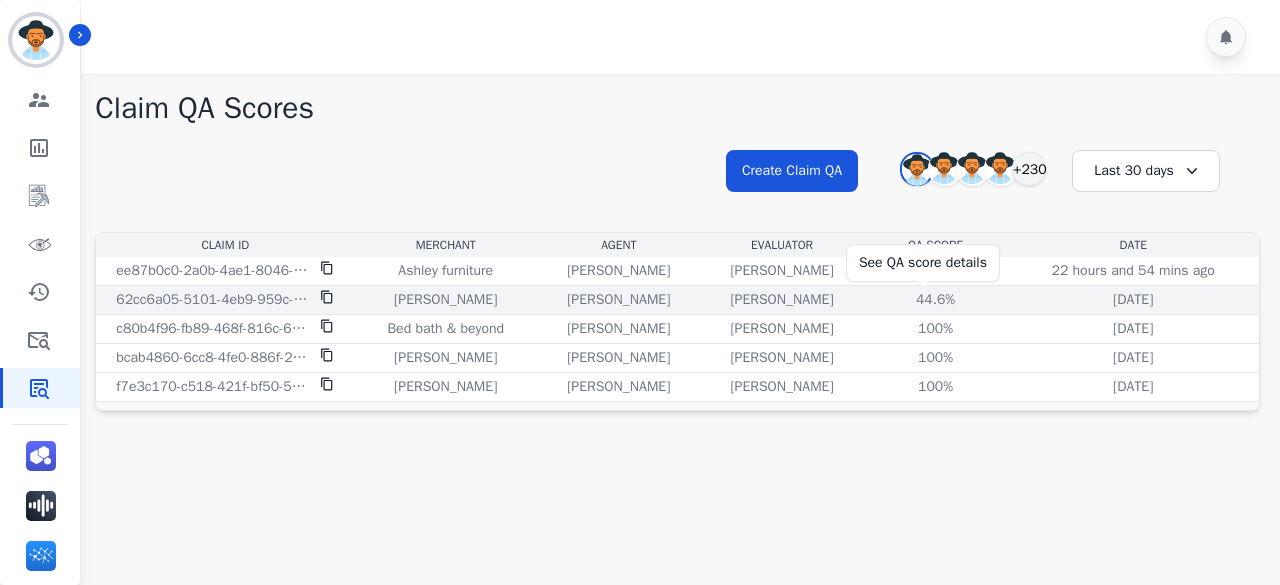 click on "44.6%" at bounding box center (936, 300) 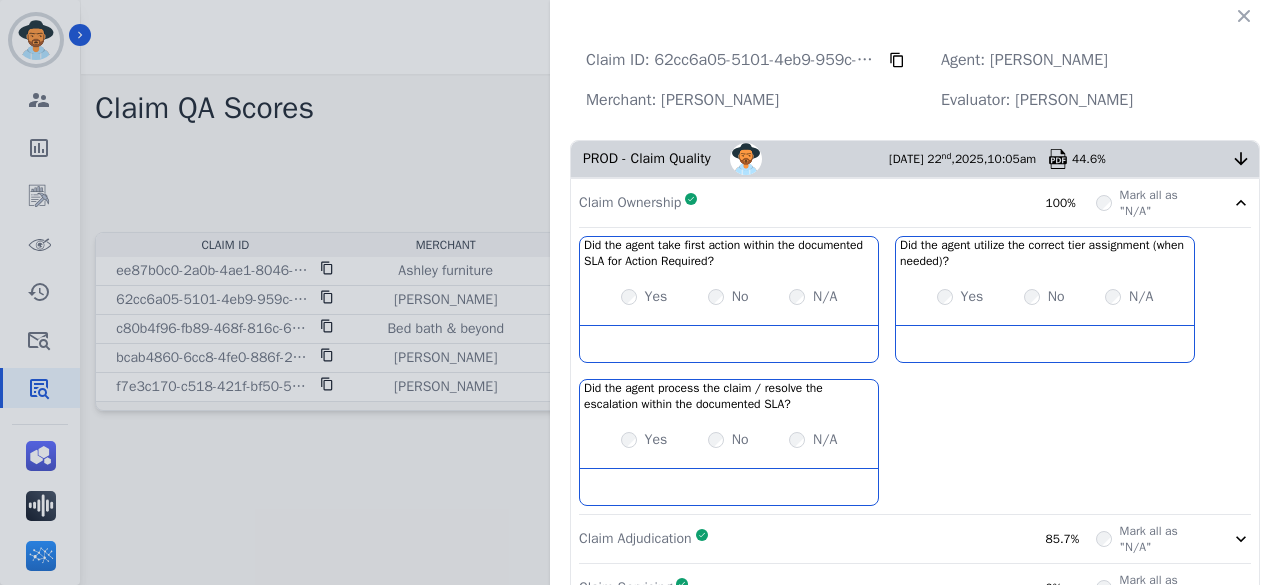 scroll, scrollTop: 6, scrollLeft: 0, axis: vertical 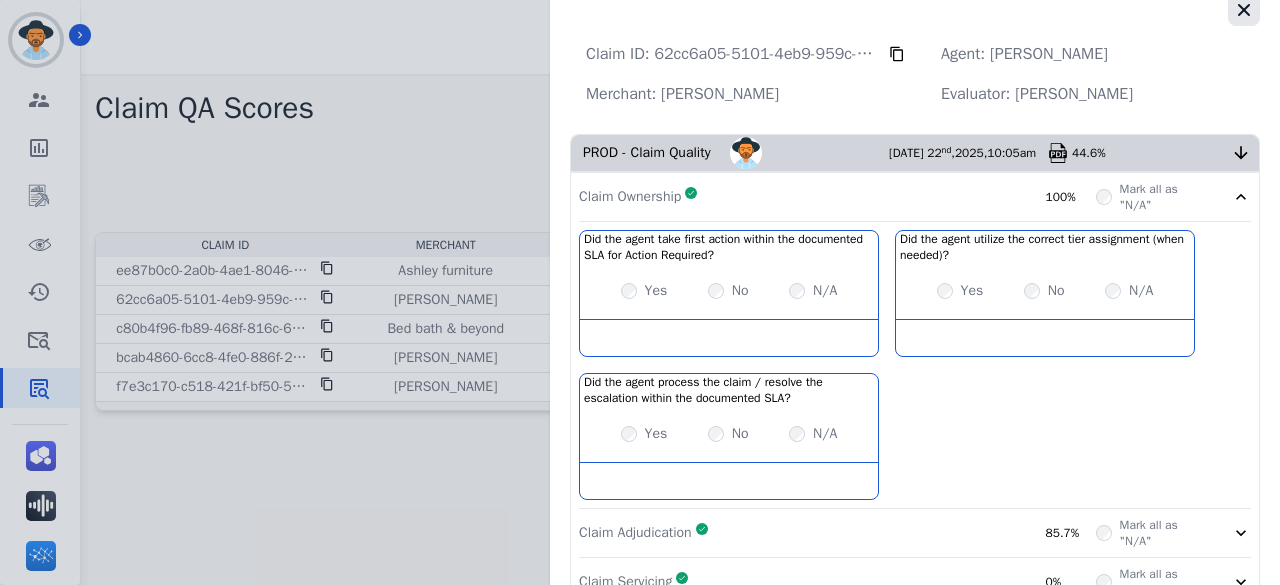 click at bounding box center (1244, 10) 